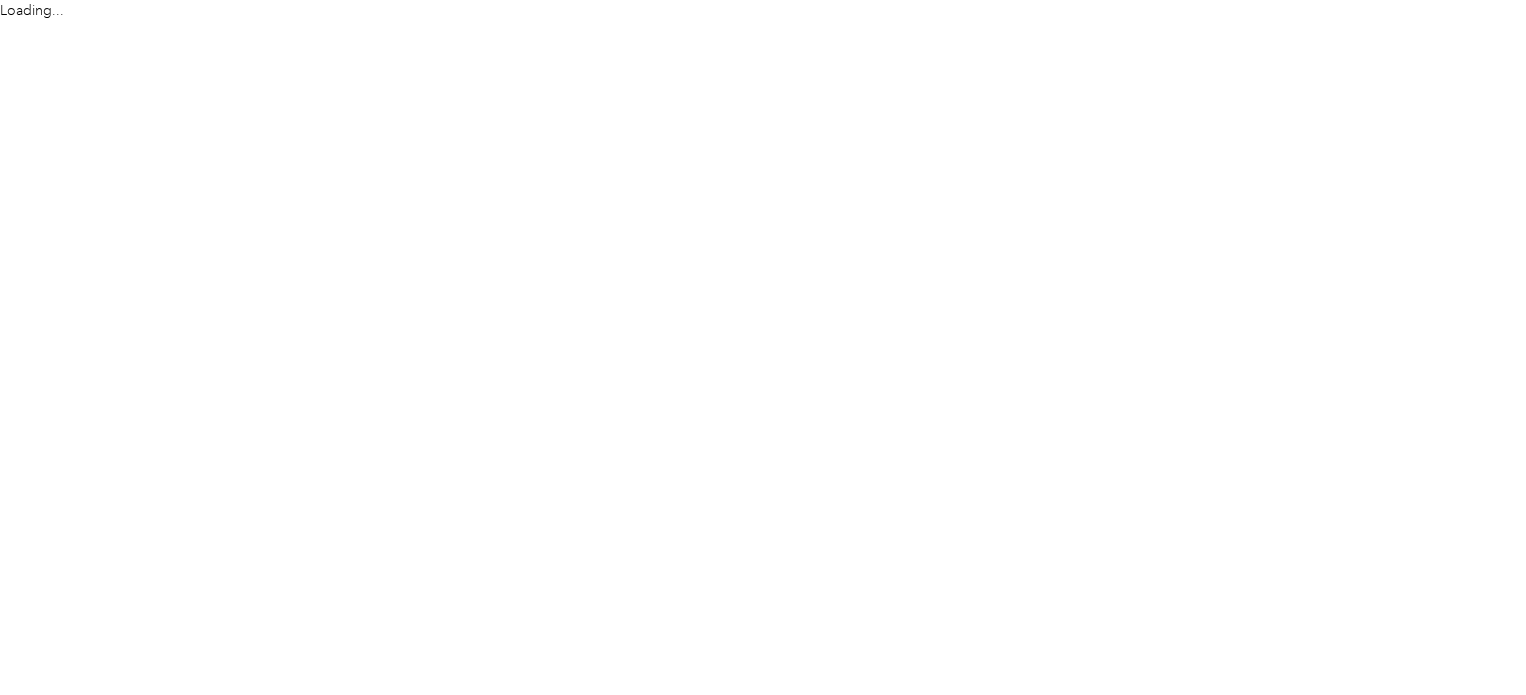 scroll, scrollTop: 0, scrollLeft: 0, axis: both 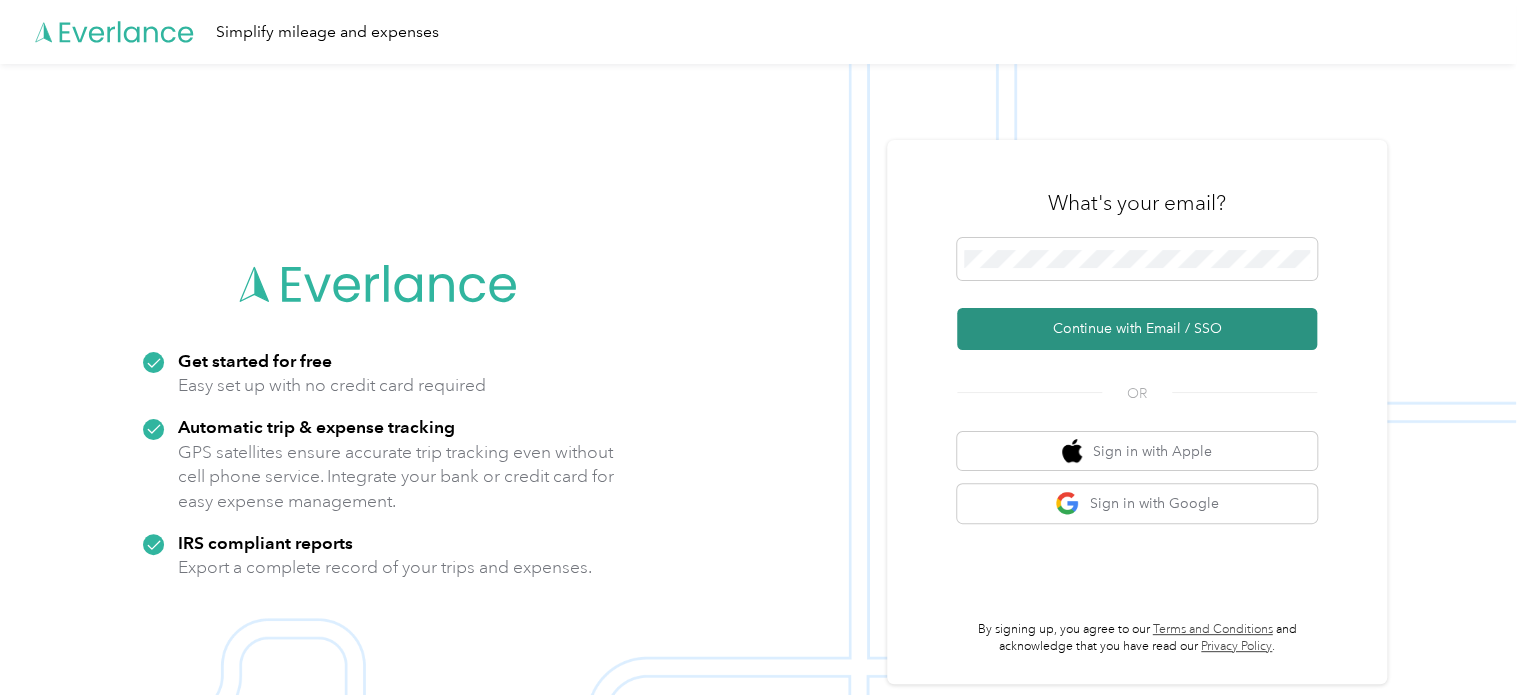 click on "Continue with Email / SSO" at bounding box center (1137, 329) 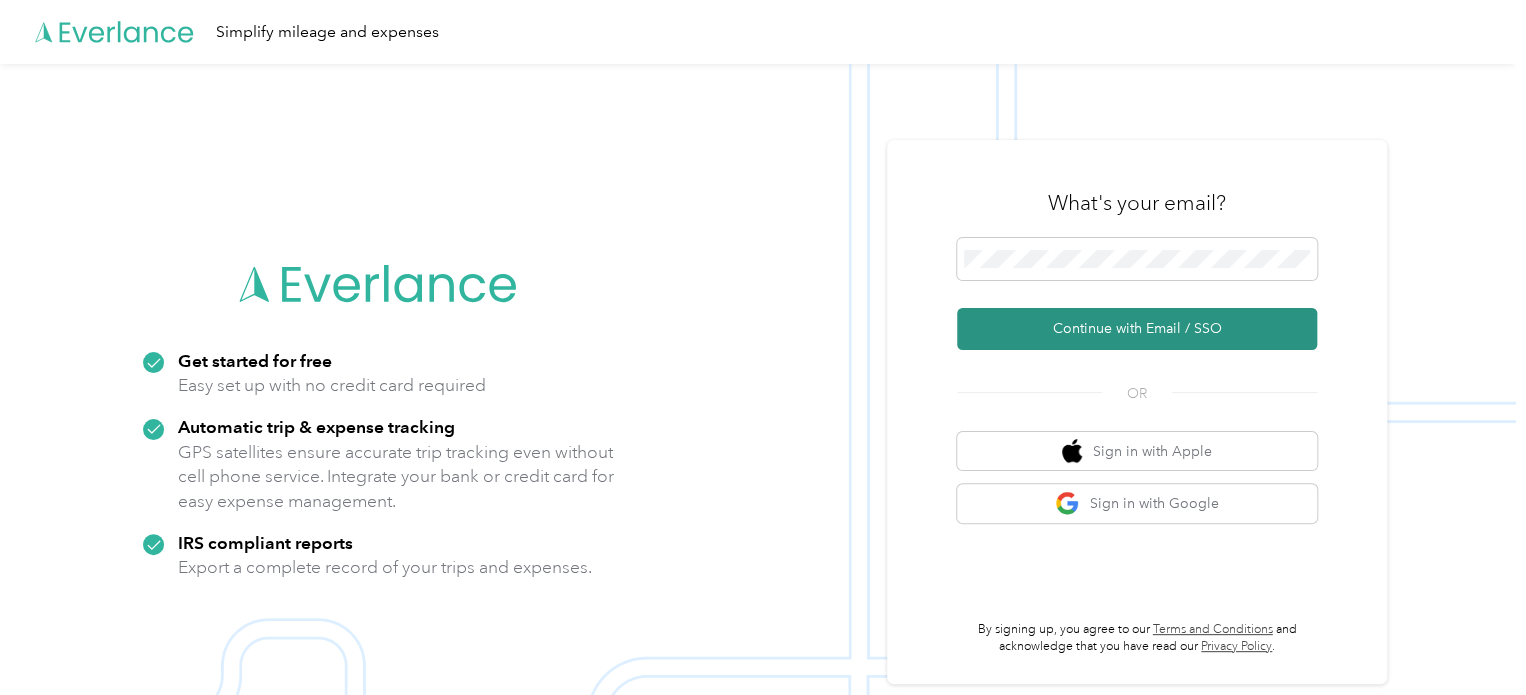 click on "Continue with Email / SSO" at bounding box center [1137, 329] 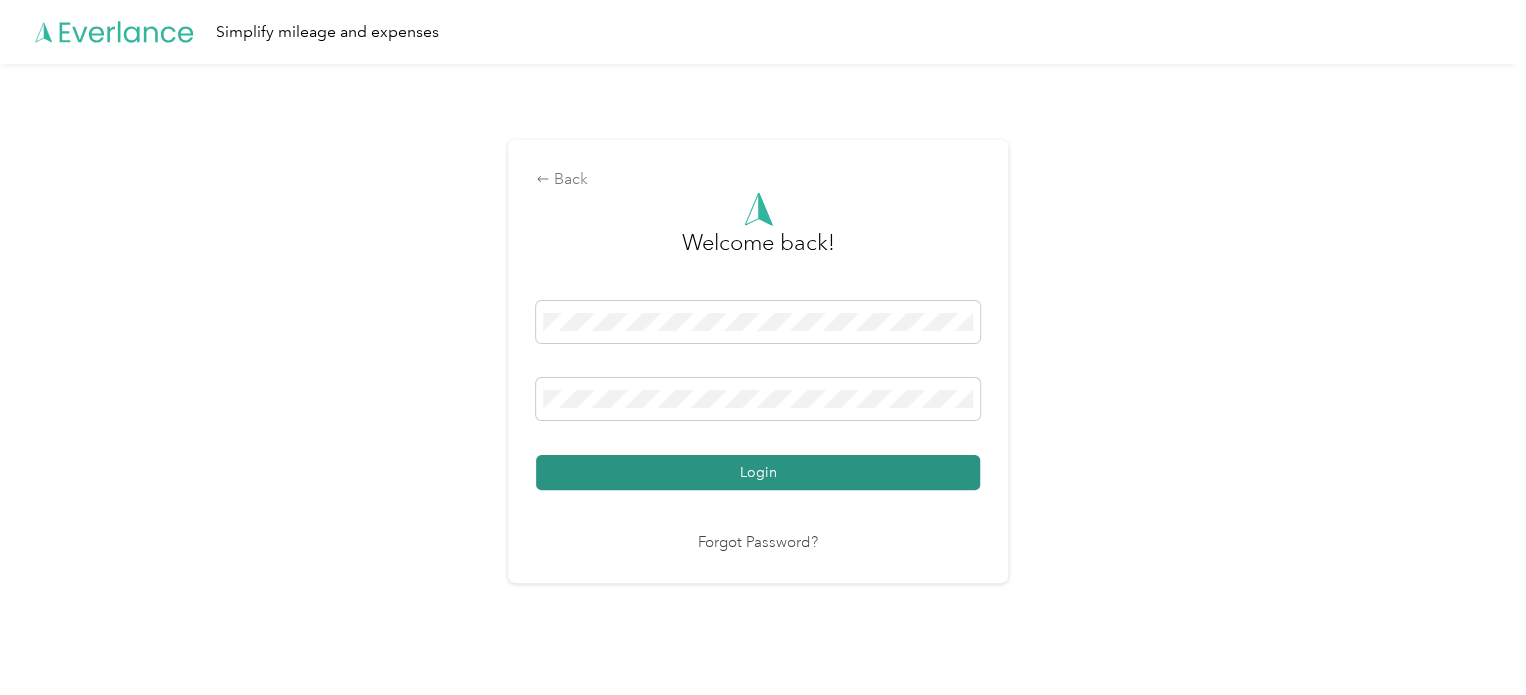 click on "Login" at bounding box center [758, 472] 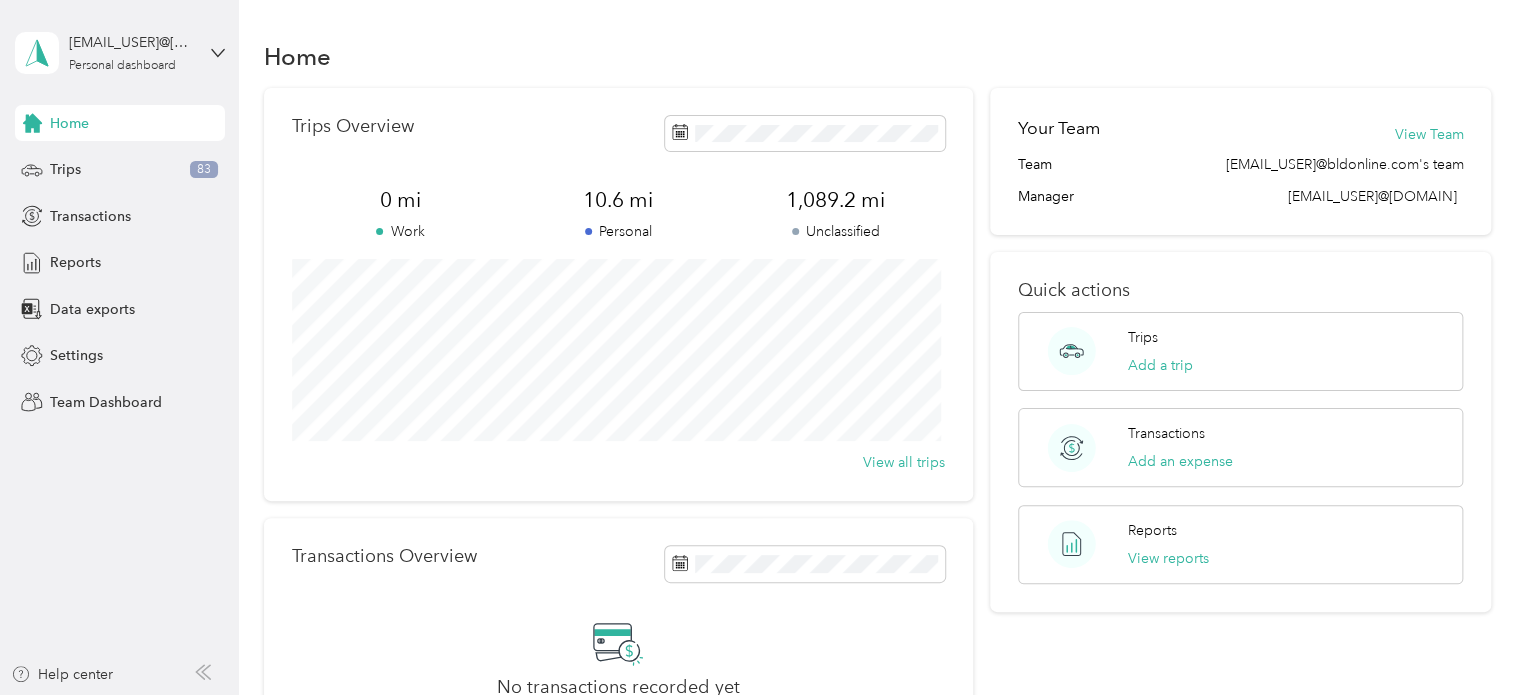 click on "Home" at bounding box center (120, 123) 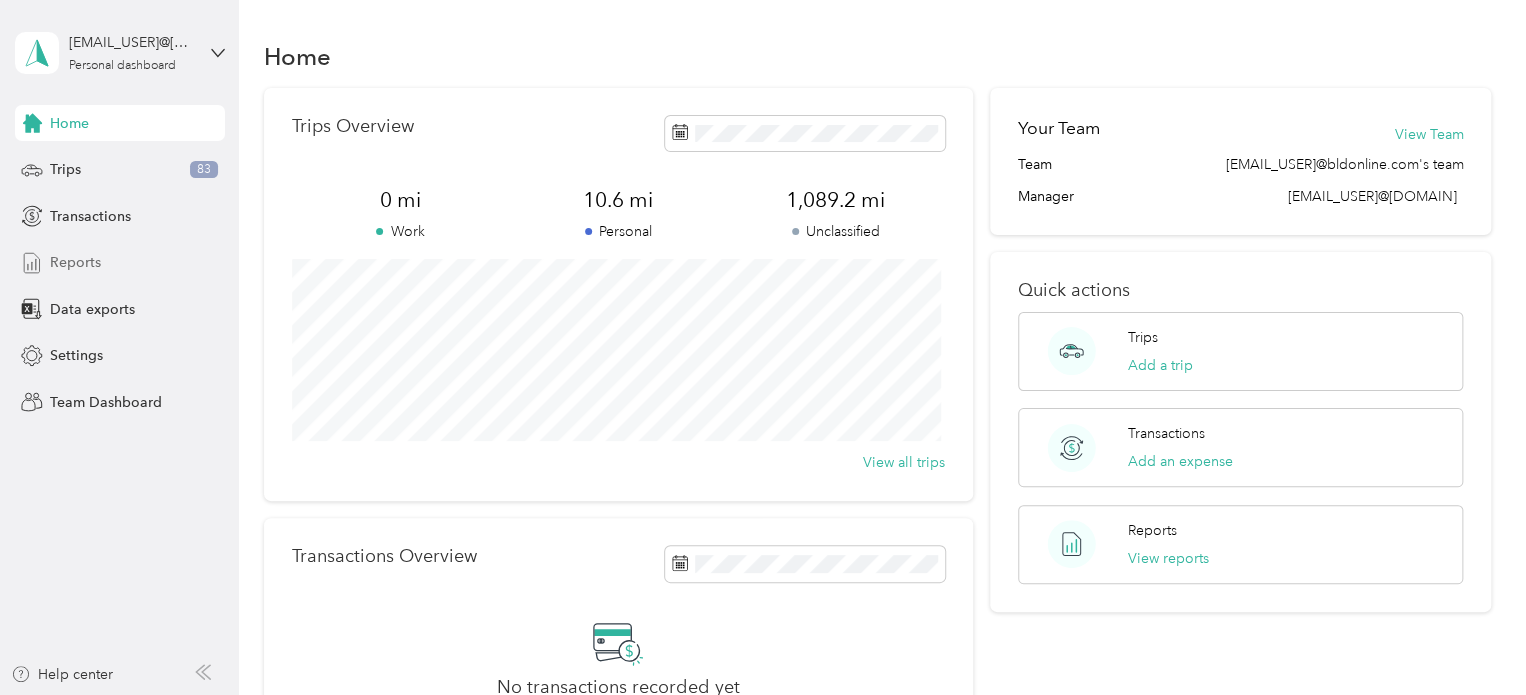 drag, startPoint x: 72, startPoint y: 255, endPoint x: 95, endPoint y: 257, distance: 23.086792 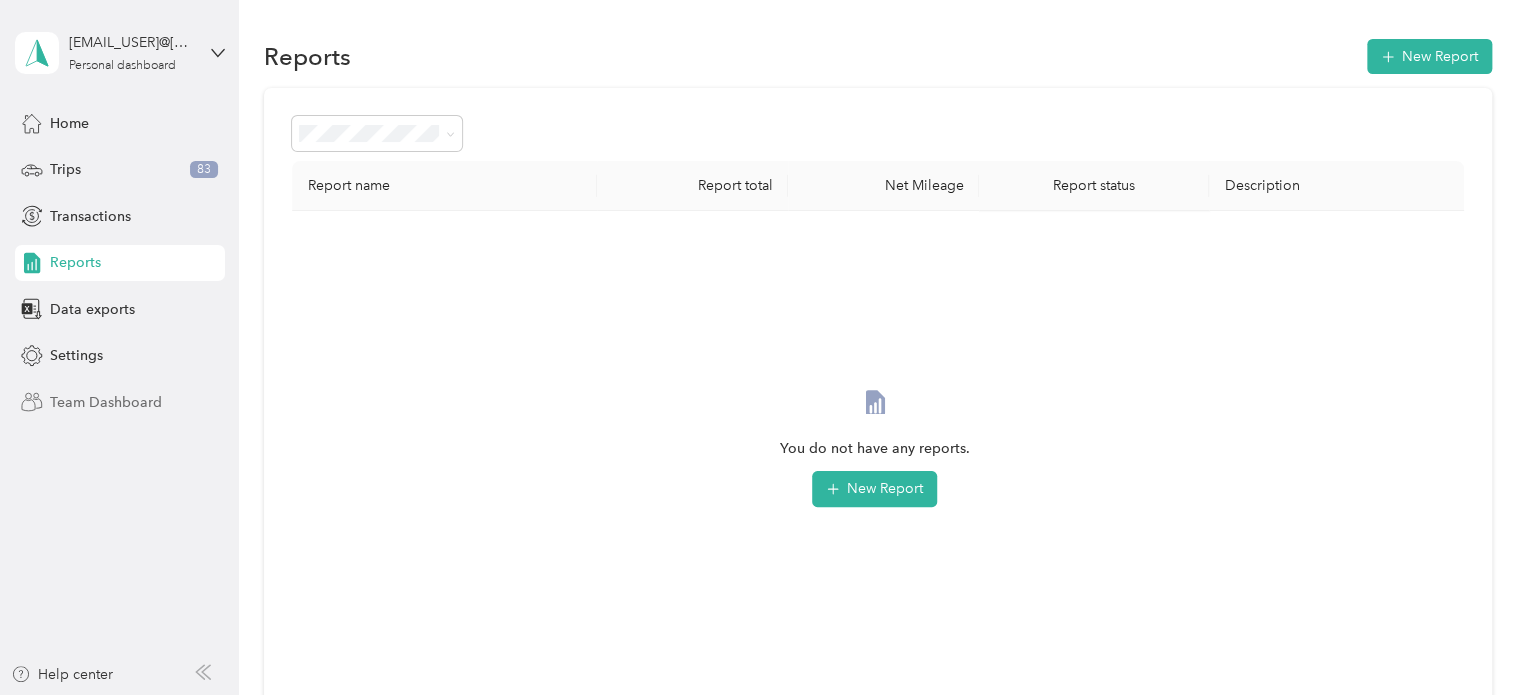 click on "Team Dashboard" at bounding box center (106, 402) 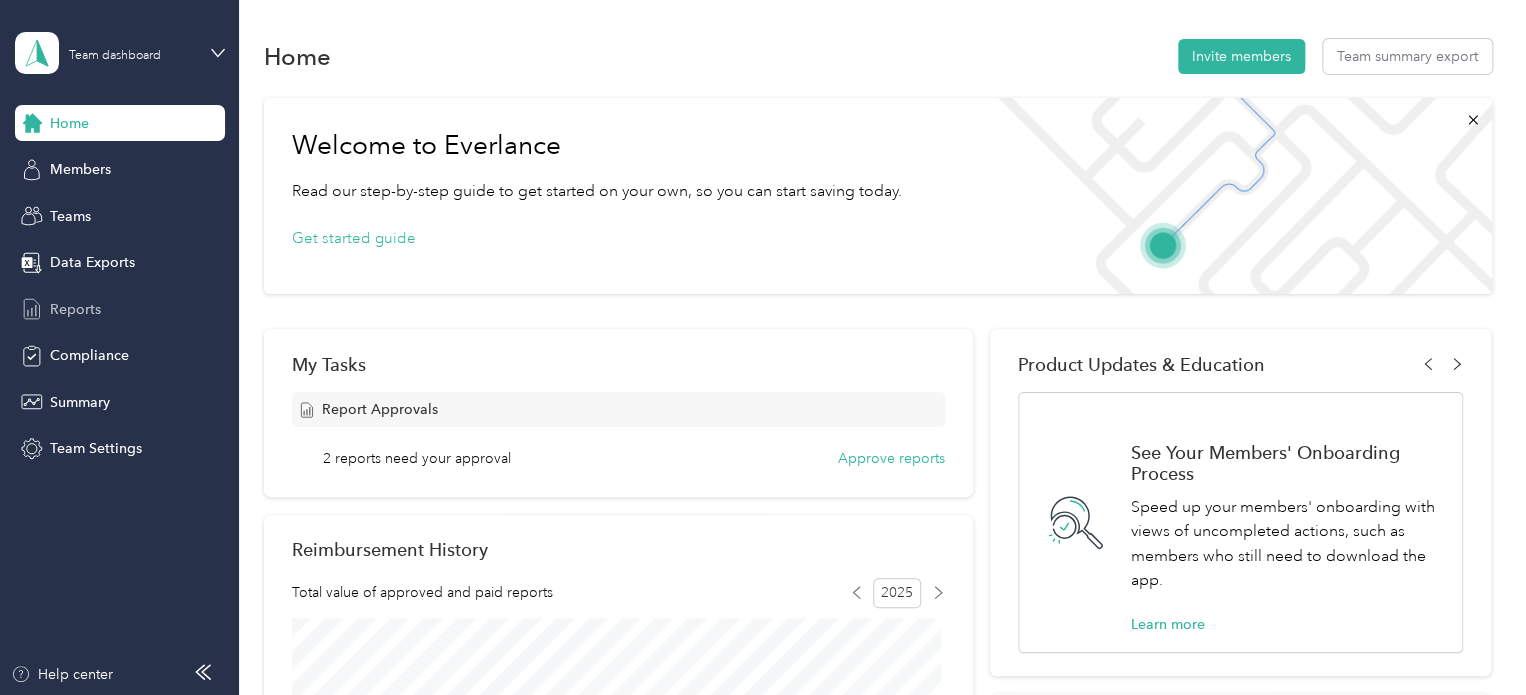 click on "Reports" at bounding box center (75, 309) 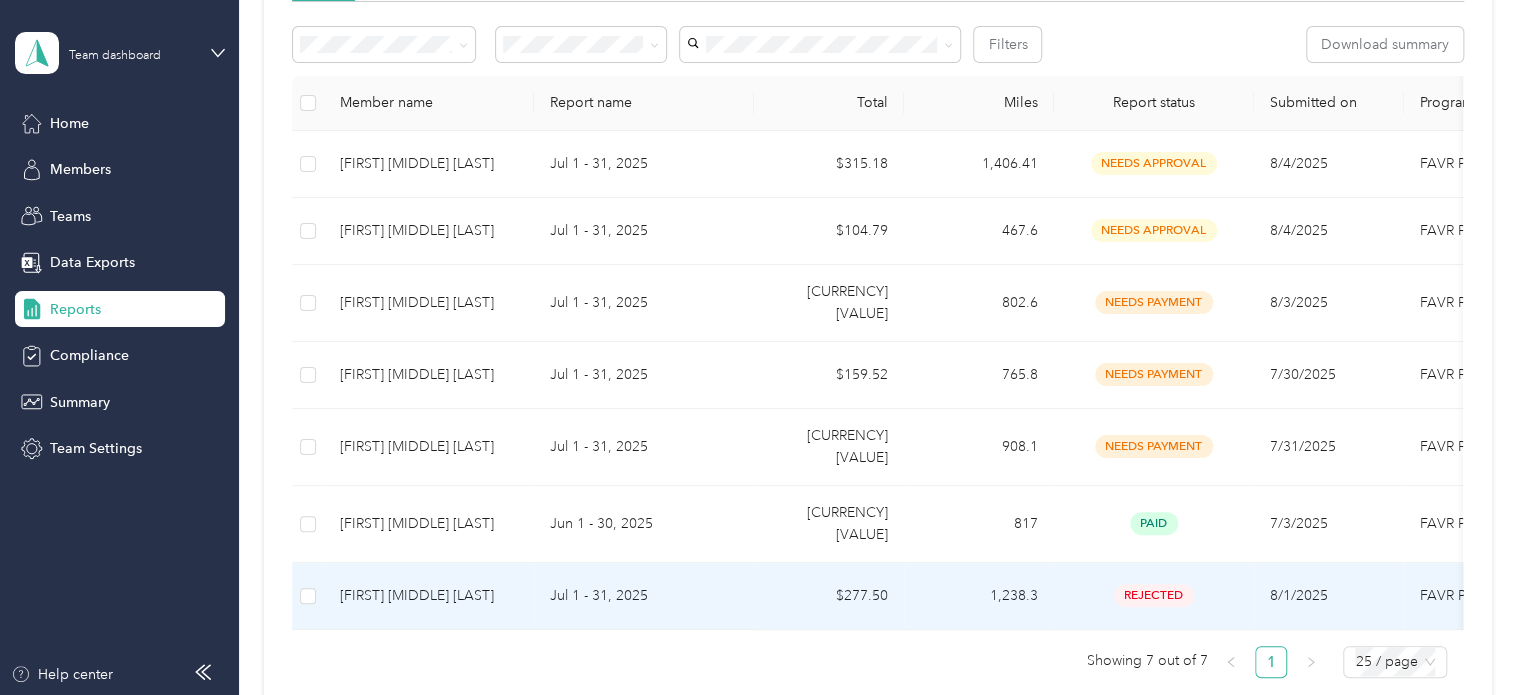 scroll, scrollTop: 300, scrollLeft: 0, axis: vertical 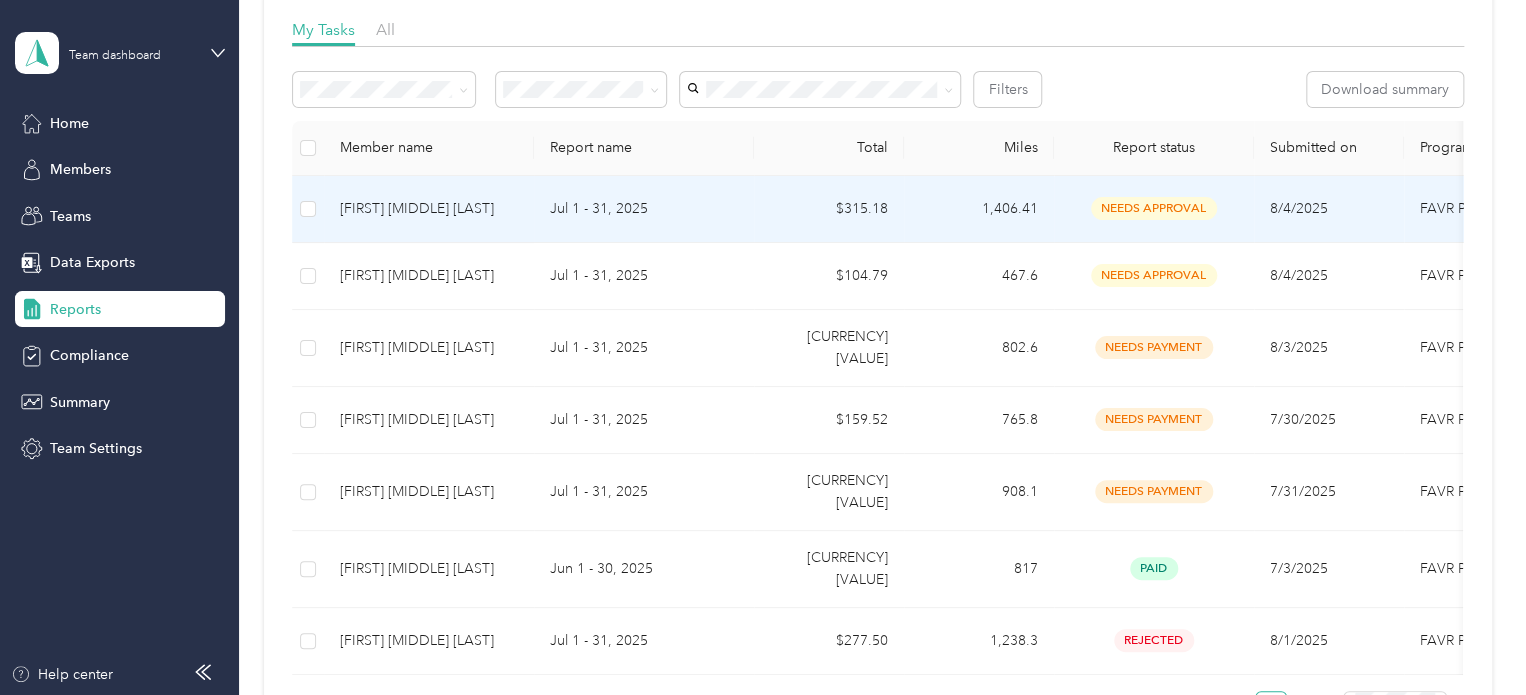 click on "Jul 1 - 31, 2025" at bounding box center [644, 209] 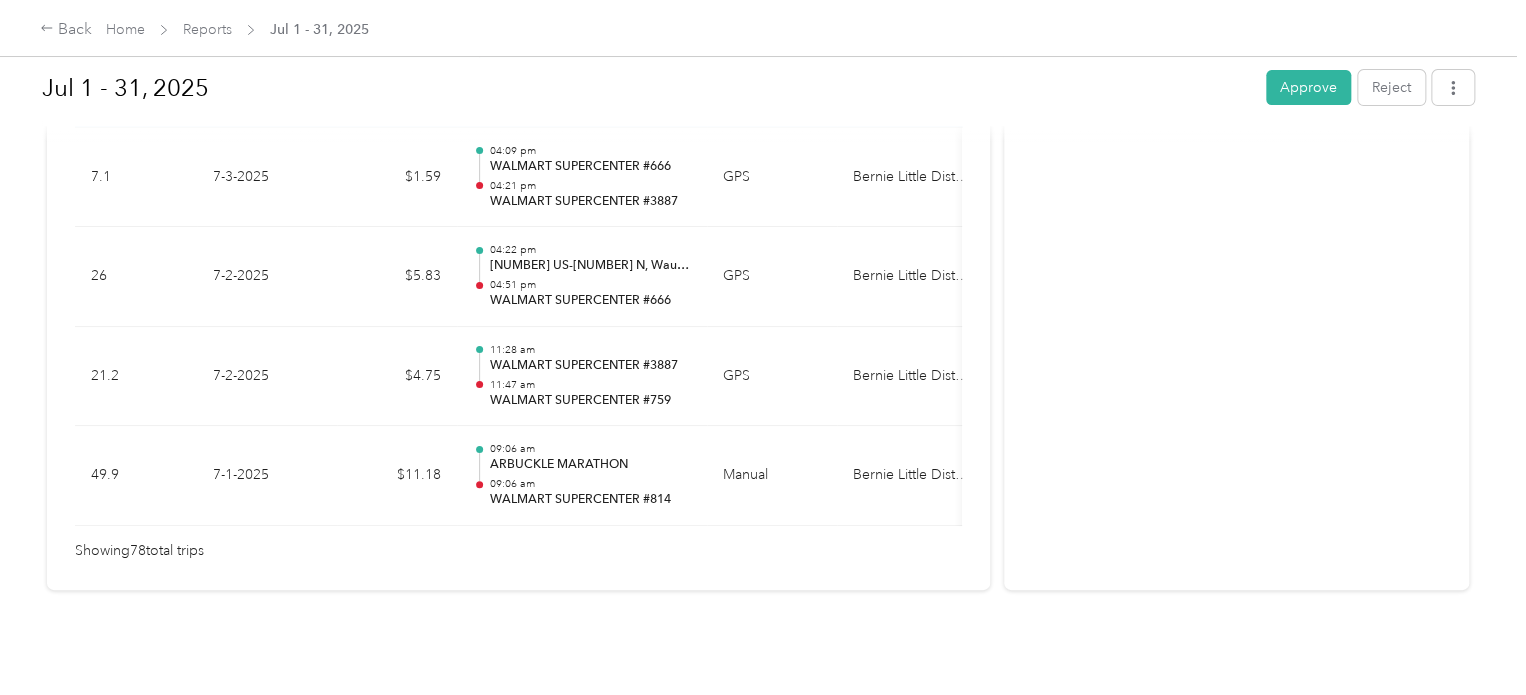 scroll, scrollTop: 7953, scrollLeft: 0, axis: vertical 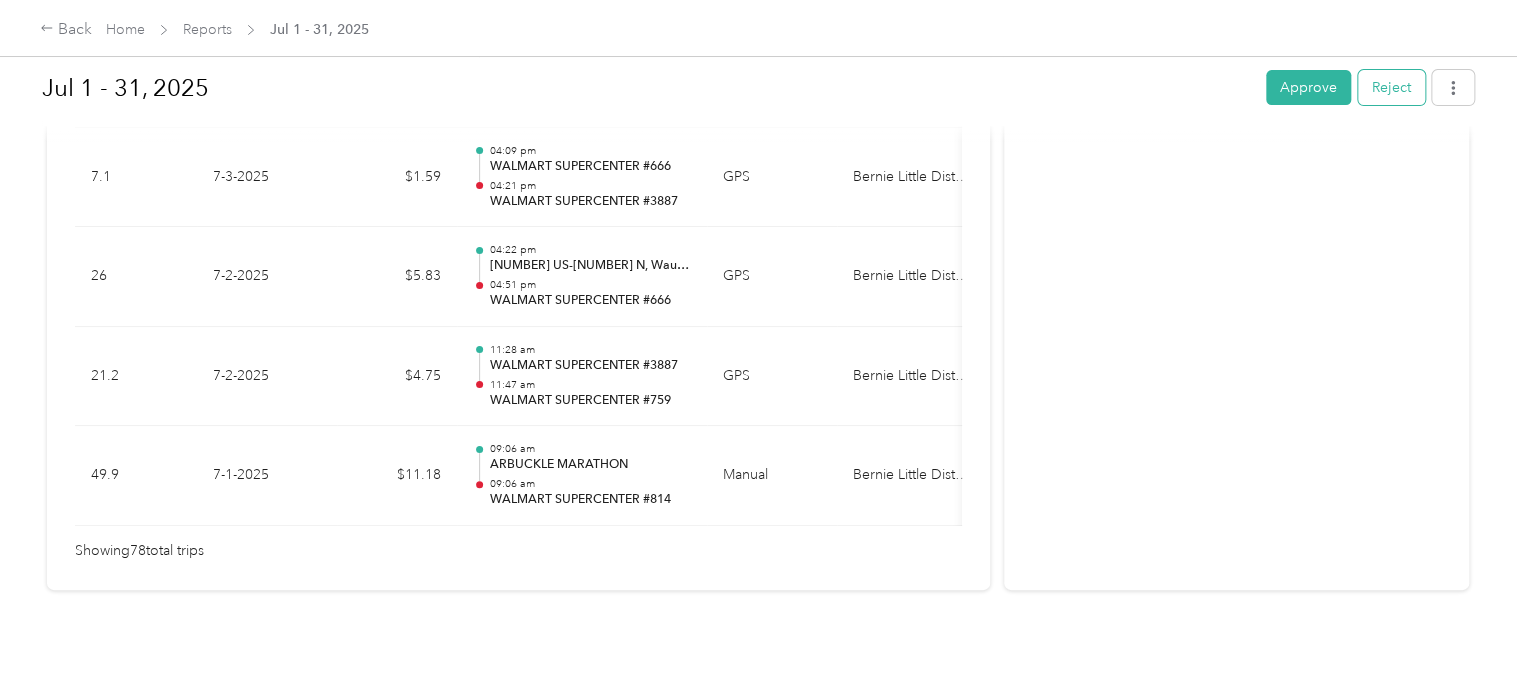 click on "Reject" at bounding box center (1391, 87) 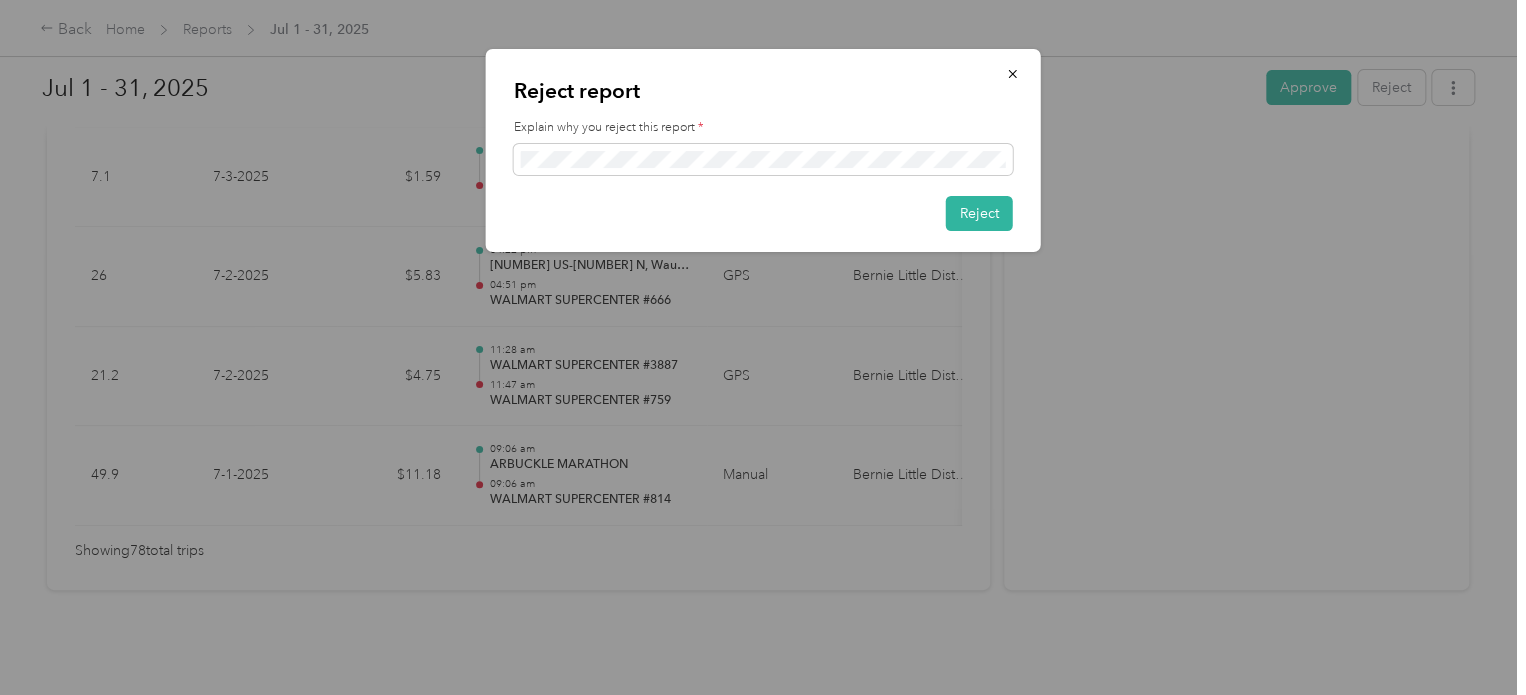 drag, startPoint x: 964, startPoint y: 214, endPoint x: 1017, endPoint y: 209, distance: 53.235325 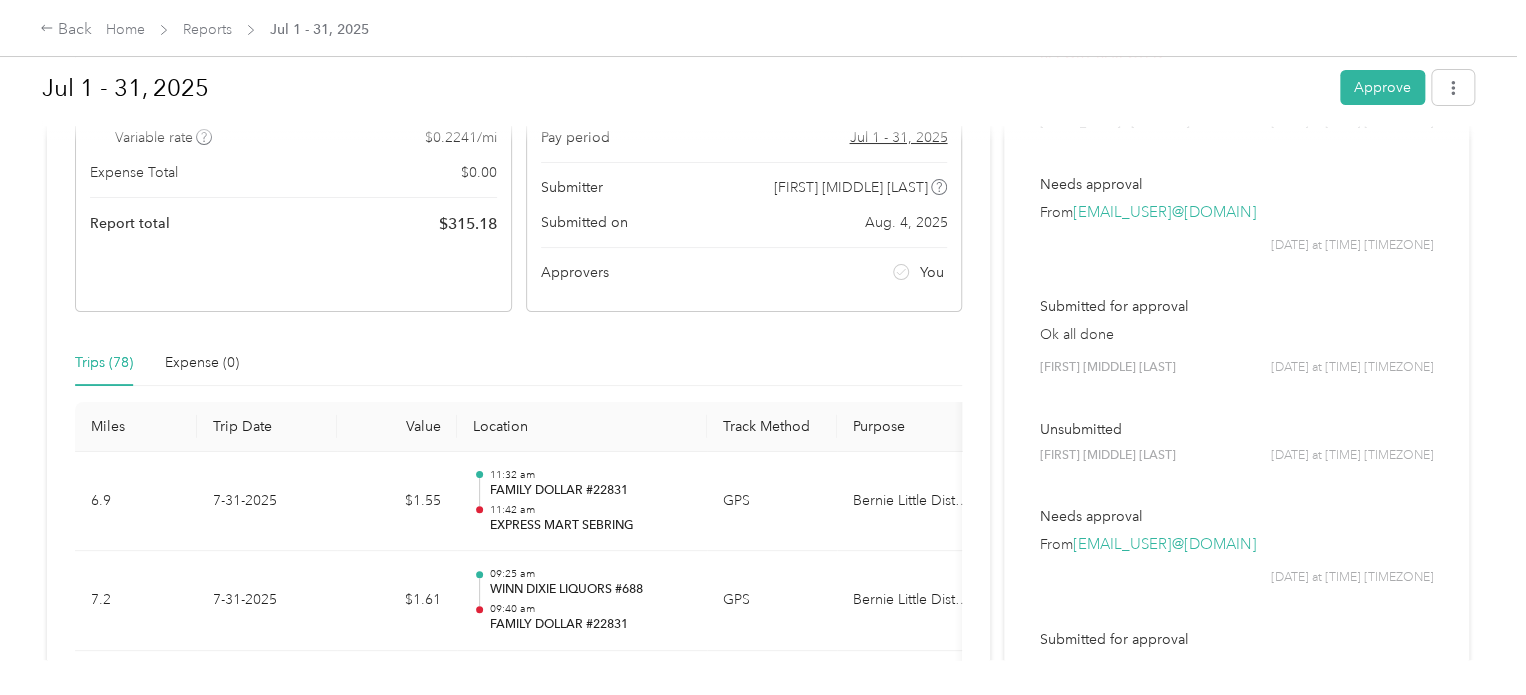 scroll, scrollTop: 0, scrollLeft: 0, axis: both 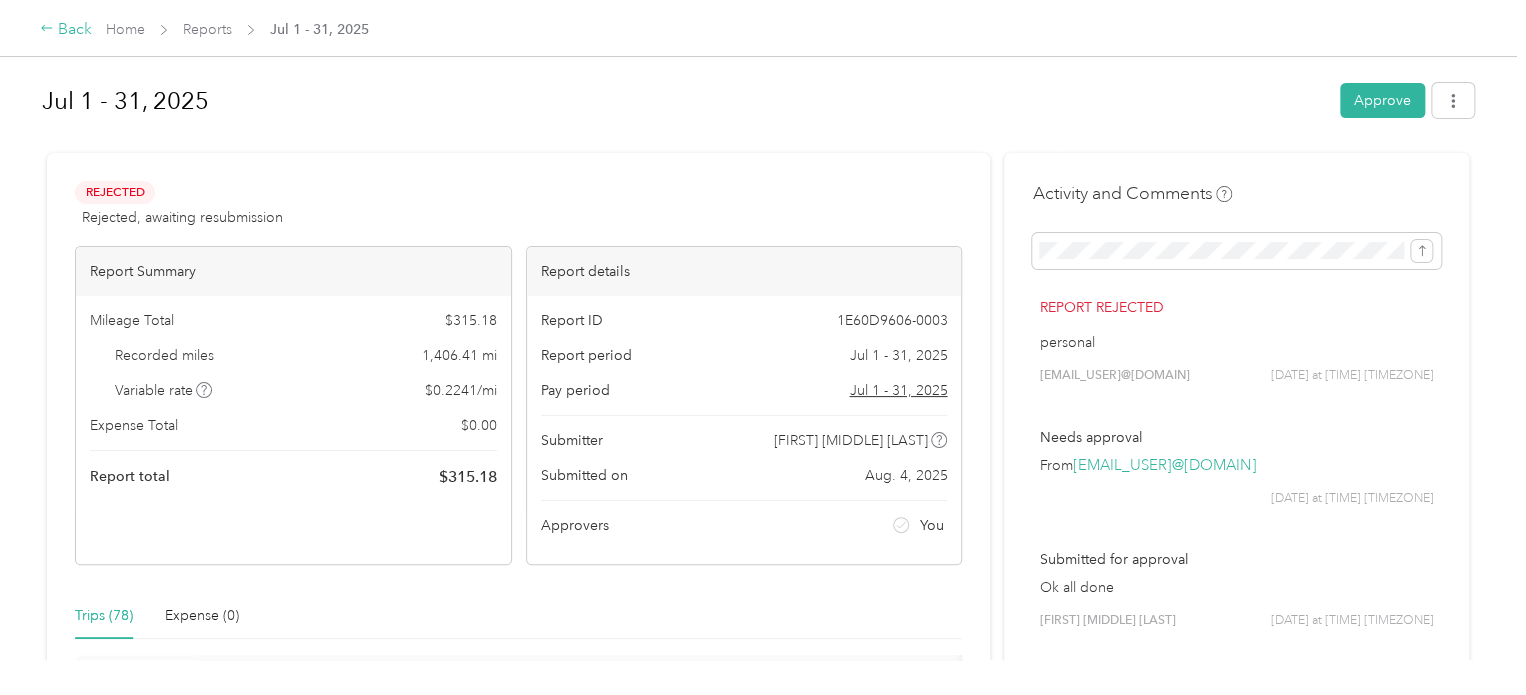 click on "Back" at bounding box center [66, 30] 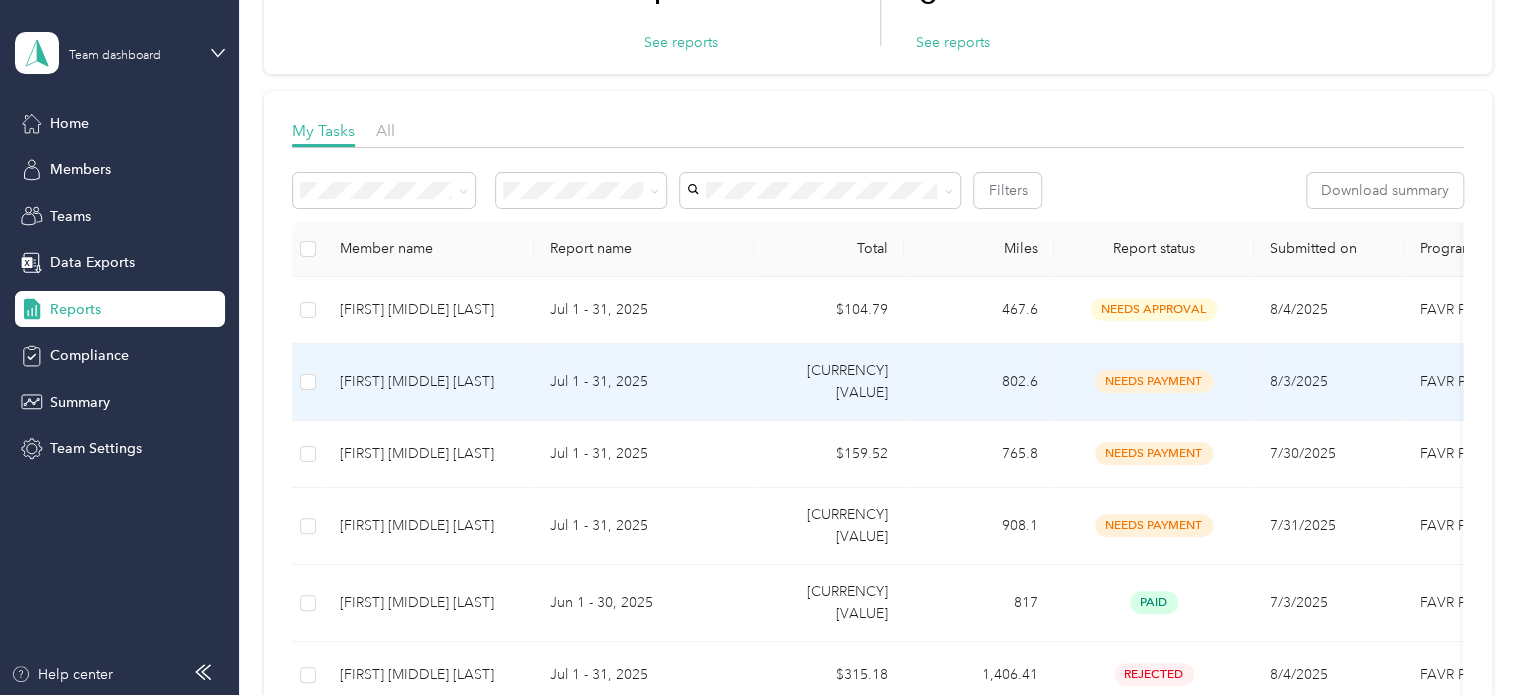 scroll, scrollTop: 200, scrollLeft: 0, axis: vertical 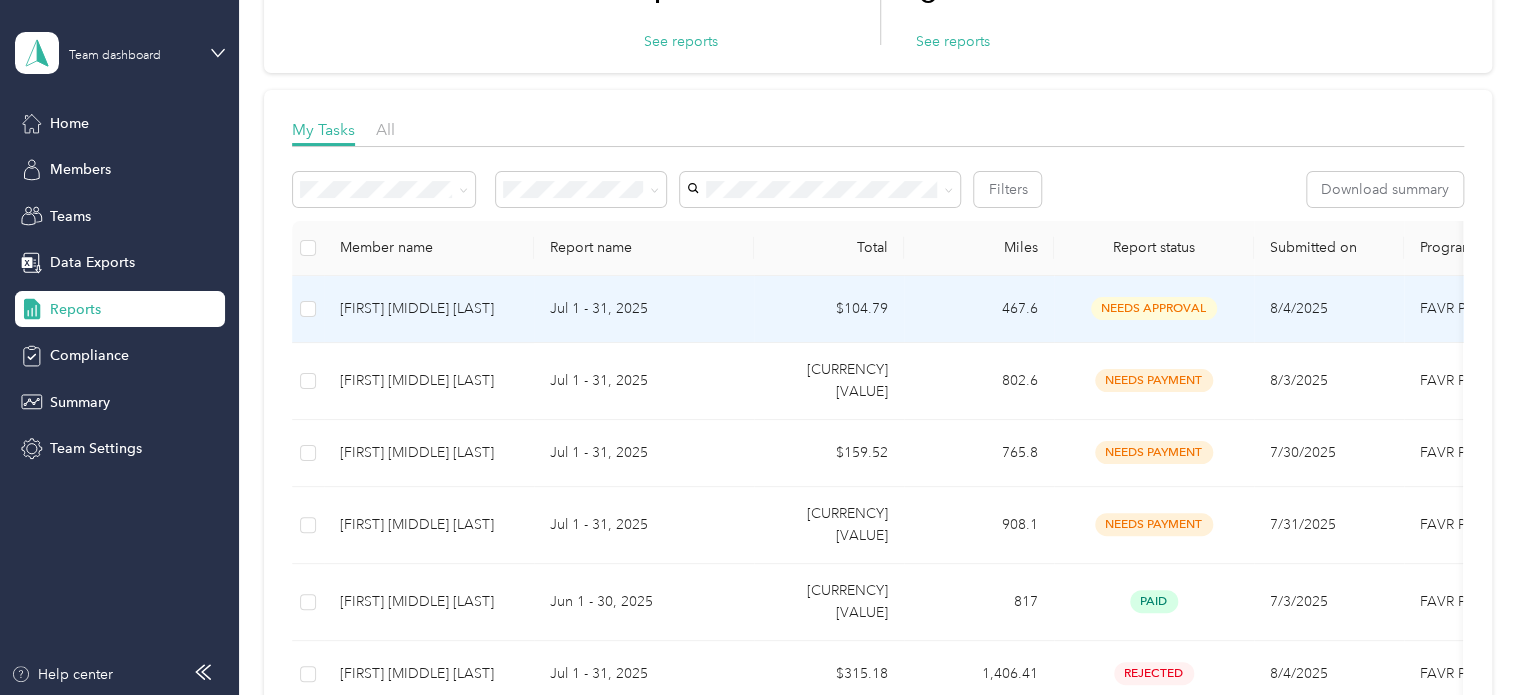 click on "Jul 1 - 31, 2025" at bounding box center [644, 309] 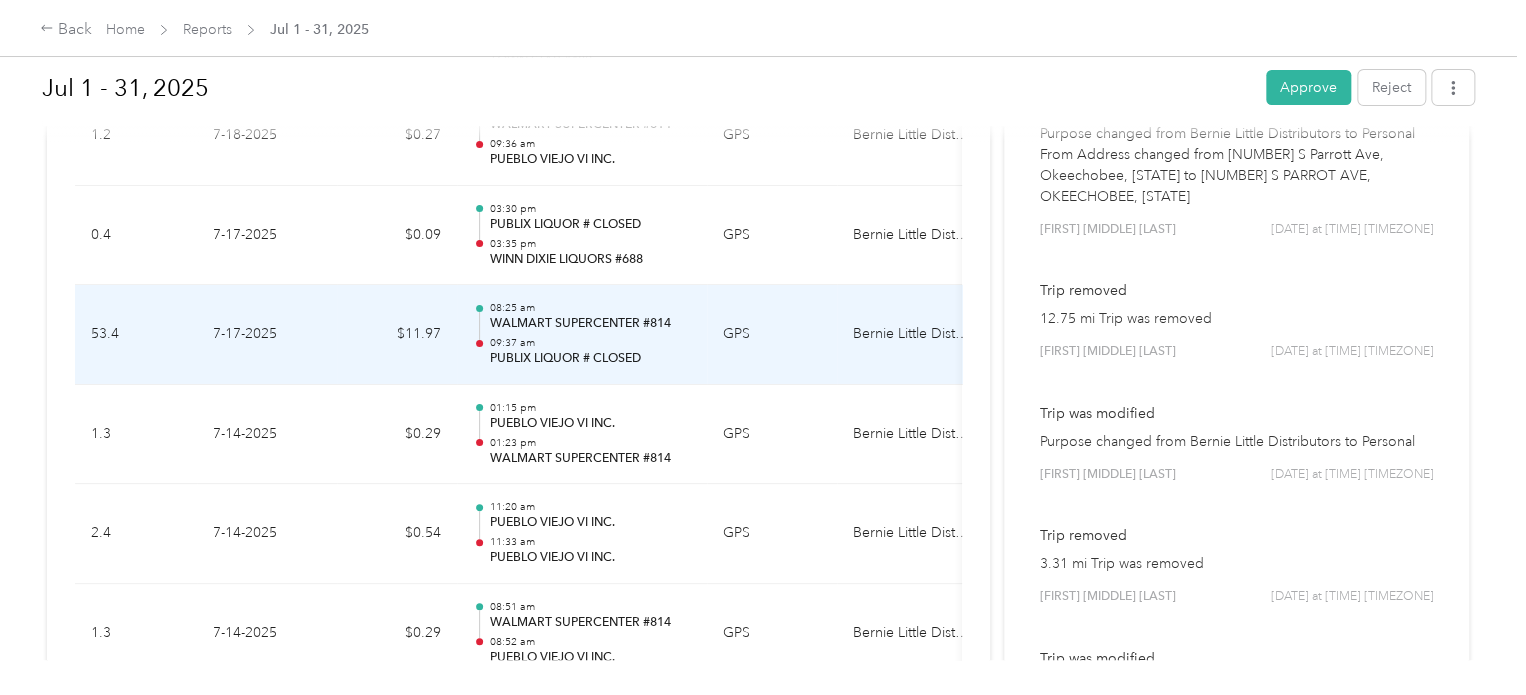 scroll, scrollTop: 3868, scrollLeft: 0, axis: vertical 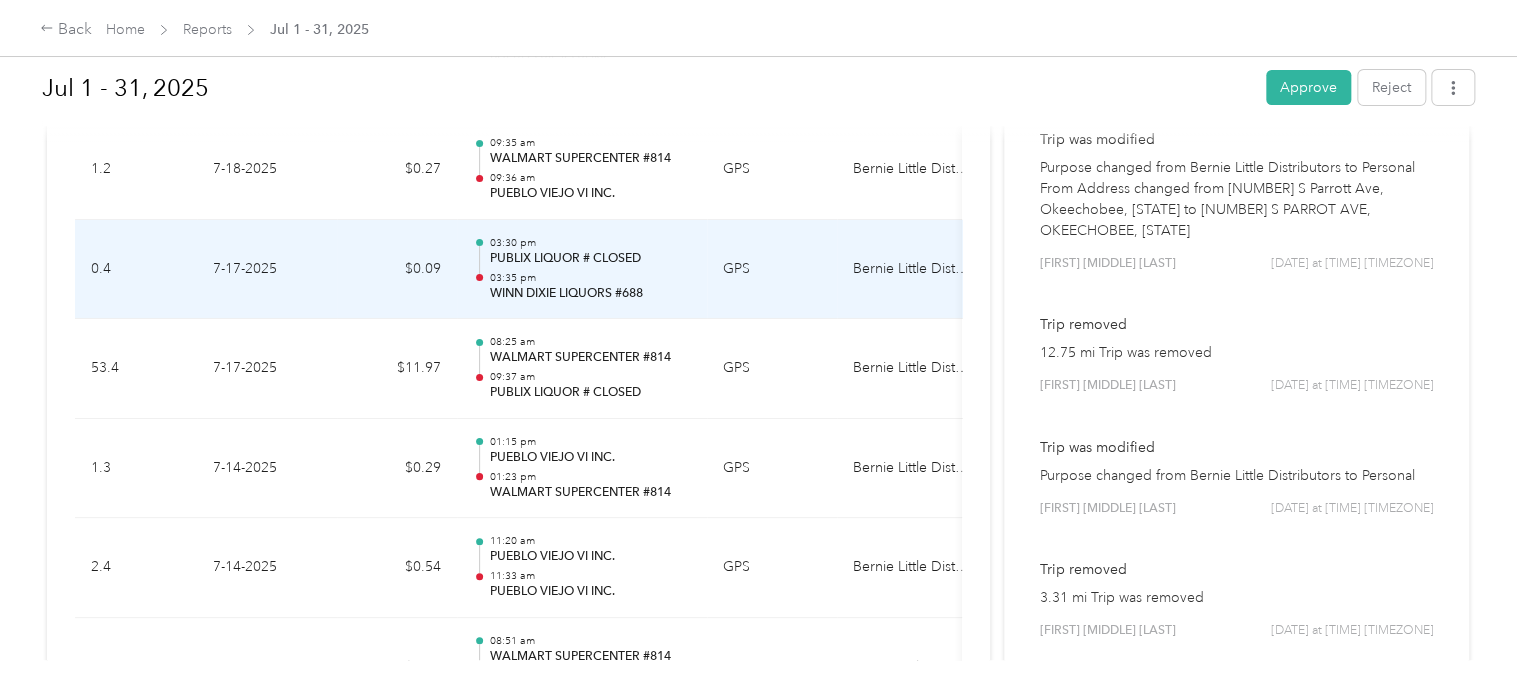 click on "$0.09" at bounding box center [397, 270] 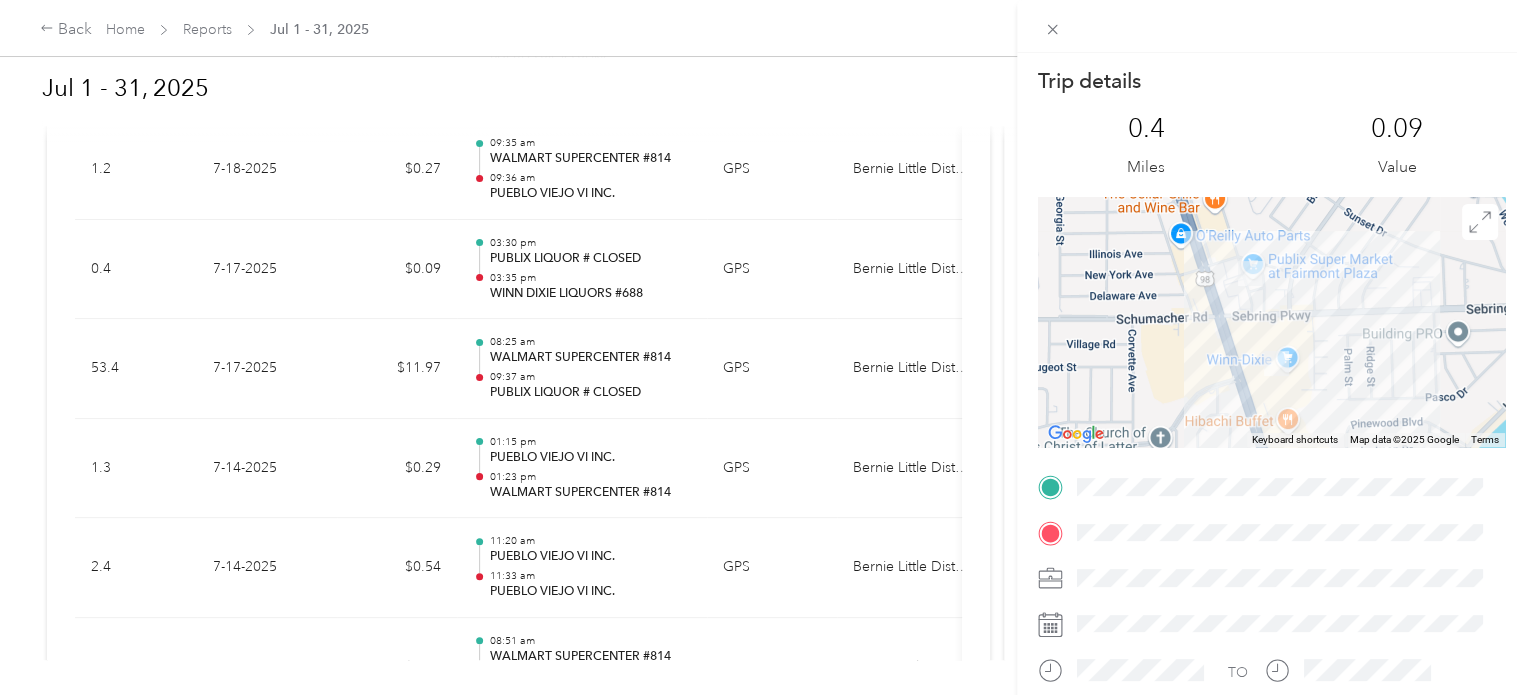 click on "Trip details This trip cannot be edited because it is either under review, approved, or paid. Contact your Team Manager to edit it. [NUMBER] Miles [VALUE] To navigate the map with touch gestures double-tap and hold your finger on the map, then drag the map. ← Move left → Move right ↑ Move up ↓ Move down + Zoom in - Zoom out Home Jump left by 75% End Jump right by 75% Page Up Jump up by 75% Page Down Jump down by 75% Keyboard shortcuts Map Data Map data ©2025 Google Map data ©2025 Google [NUMBER] m  Click to toggle between metric and imperial units Terms Report a map error TO" at bounding box center [763, 347] 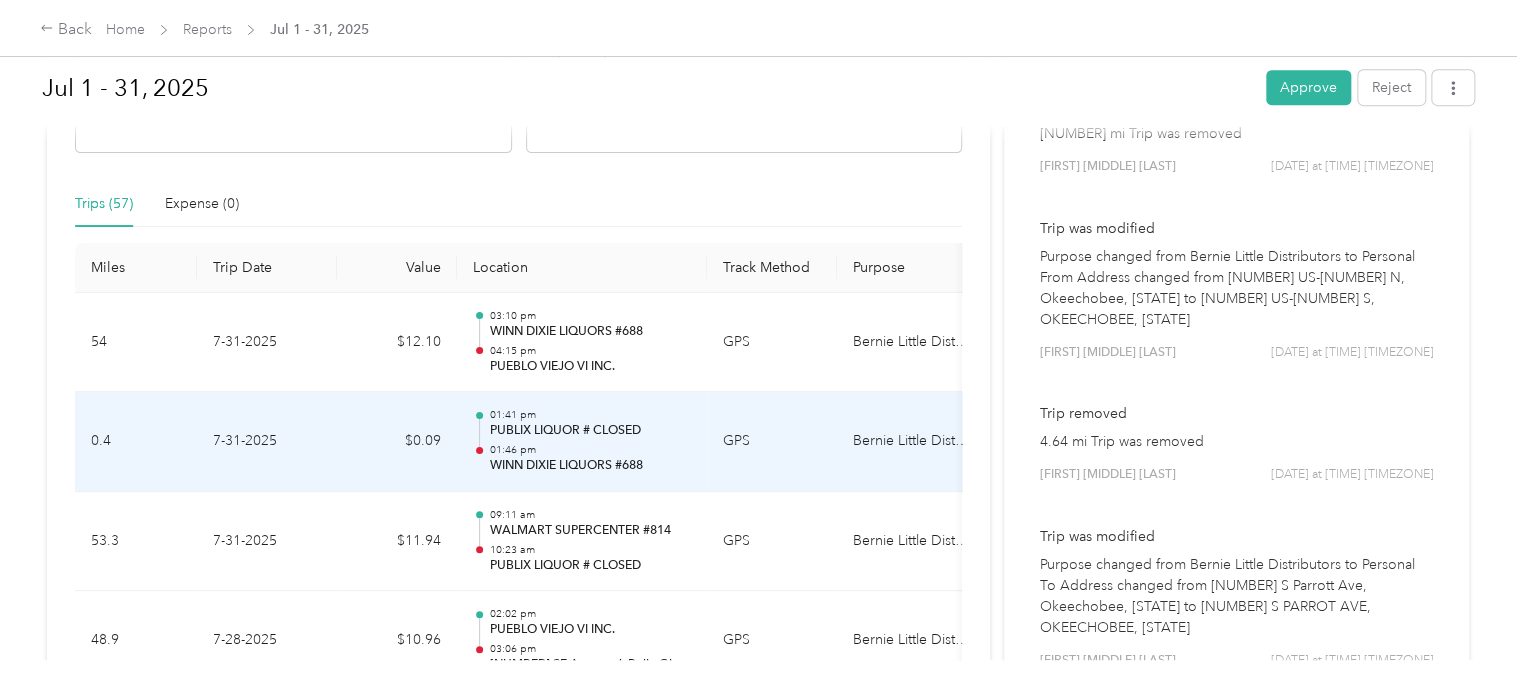 scroll, scrollTop: 368, scrollLeft: 0, axis: vertical 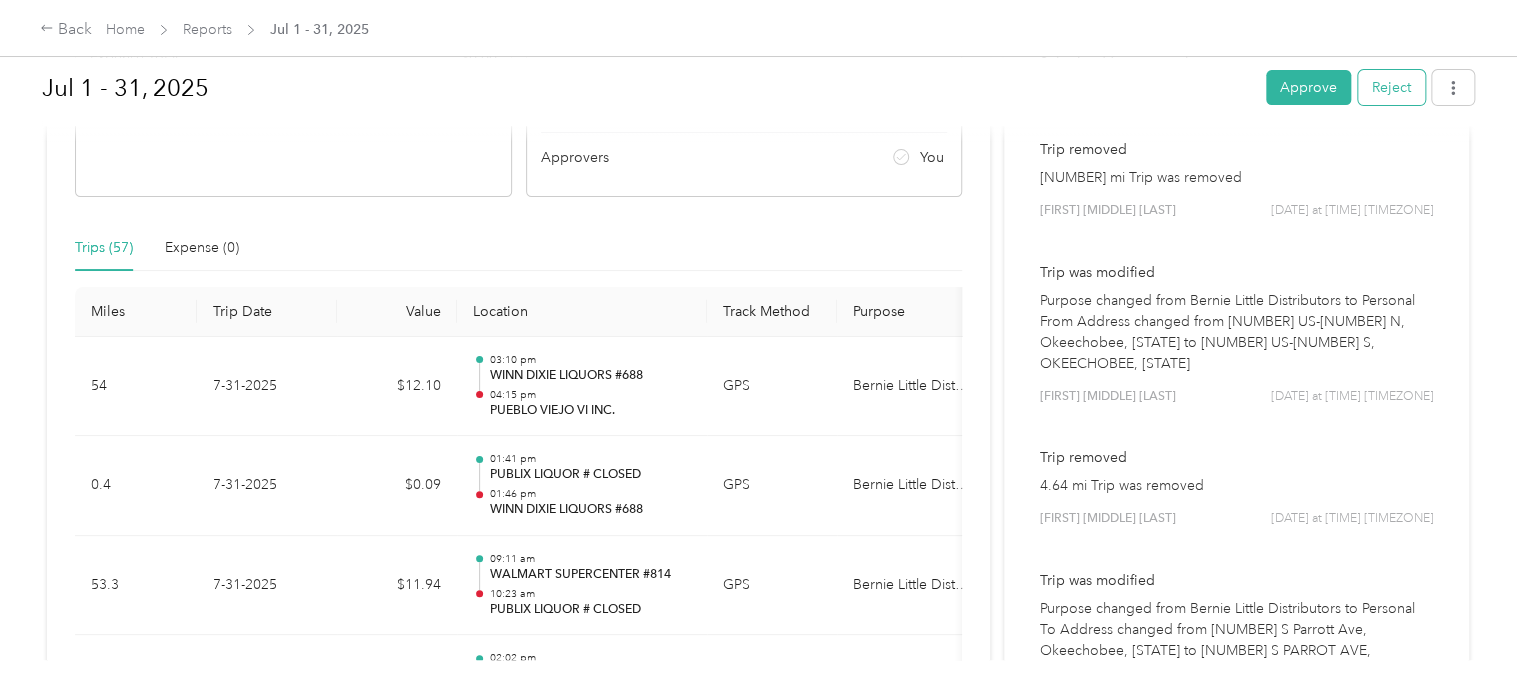 click on "Reject" at bounding box center (1391, 87) 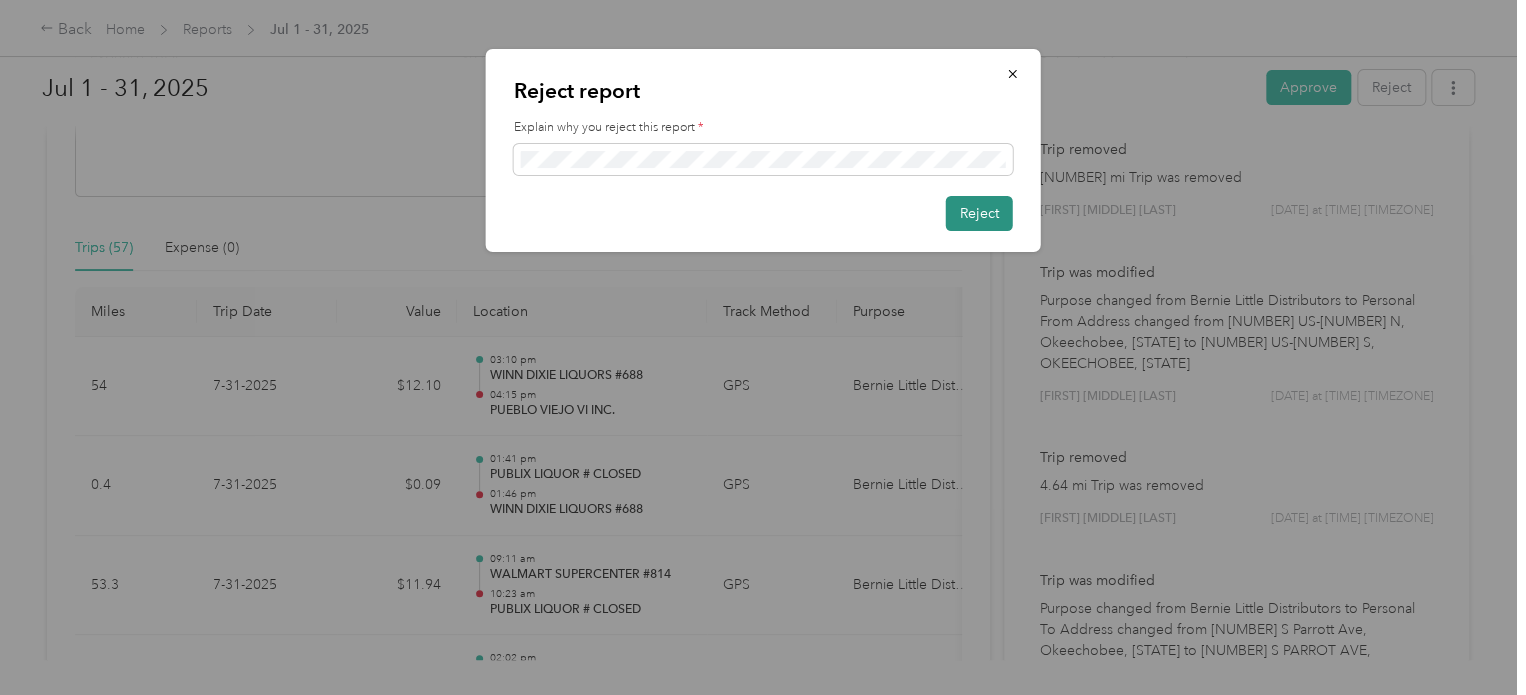 click on "Reject" at bounding box center (979, 213) 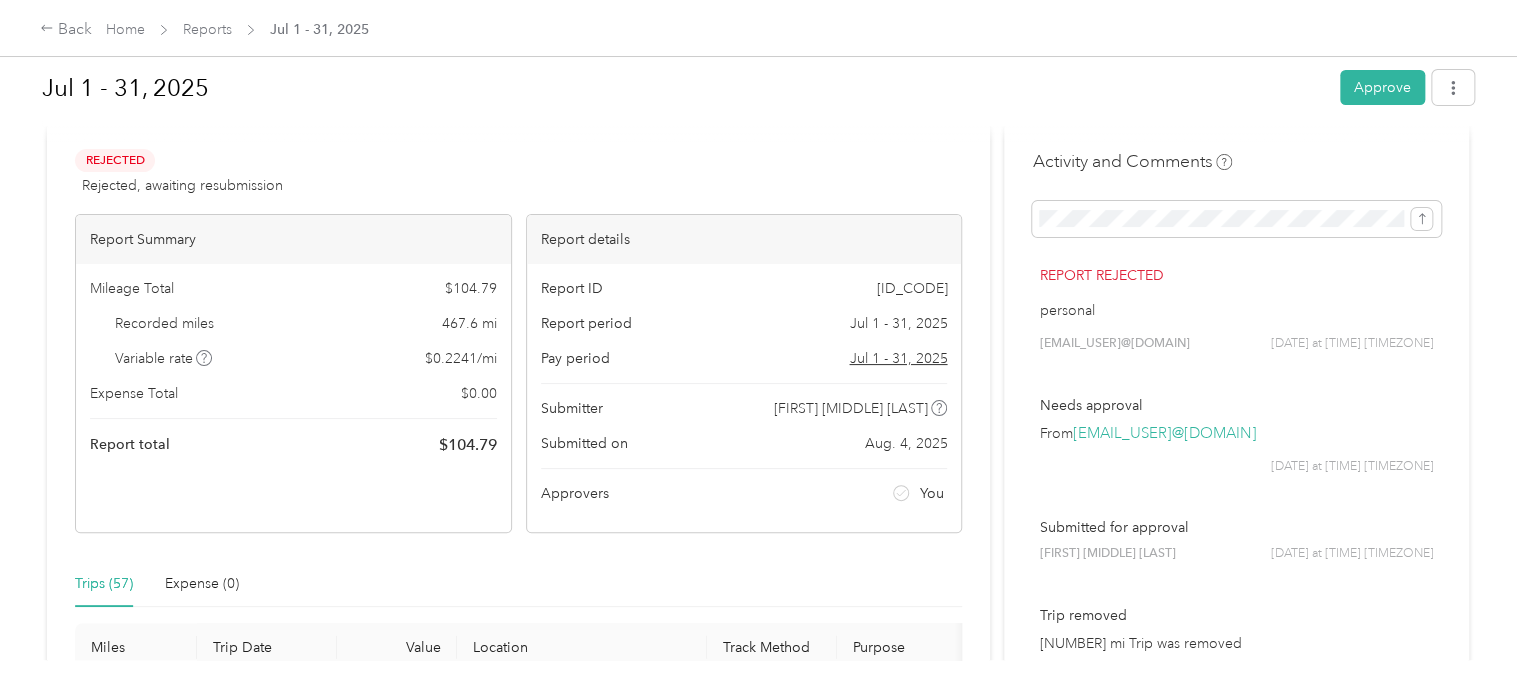 scroll, scrollTop: 0, scrollLeft: 0, axis: both 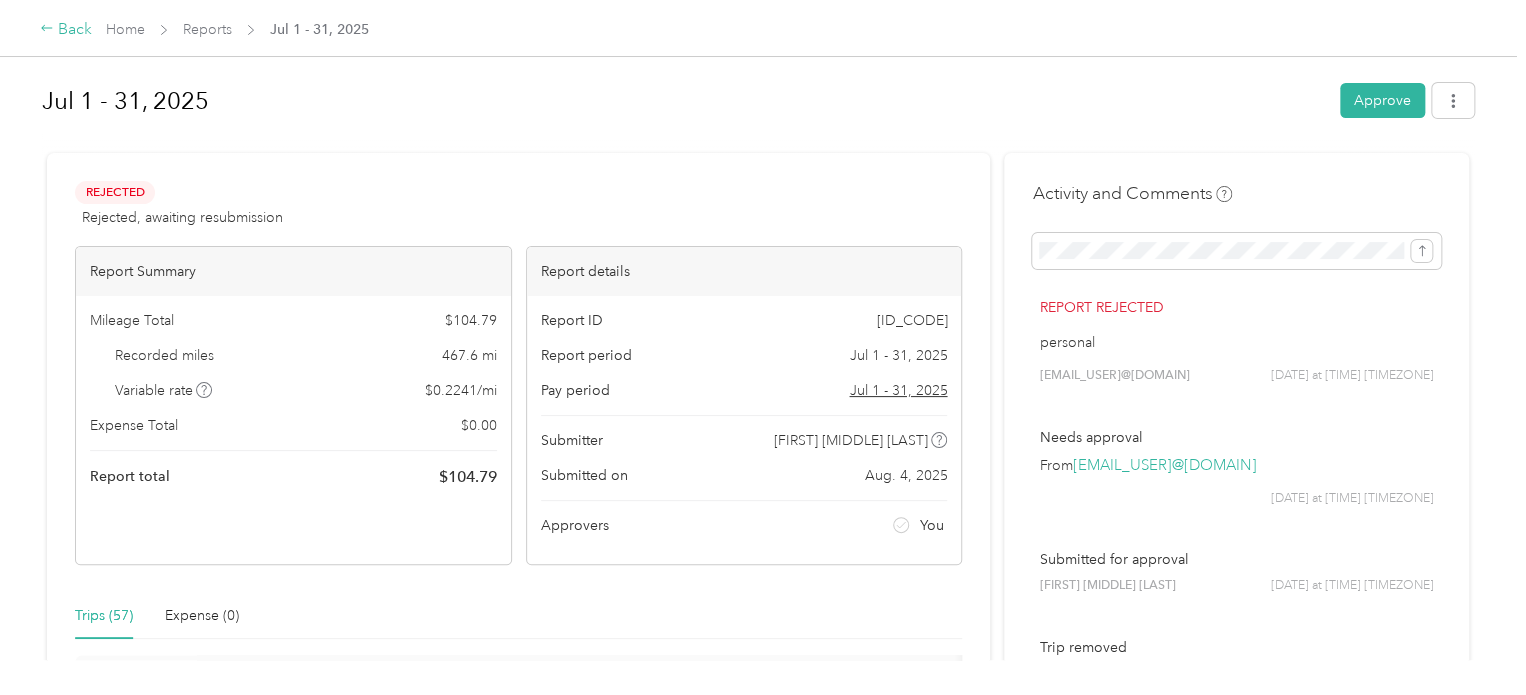 click on "Back" at bounding box center [66, 30] 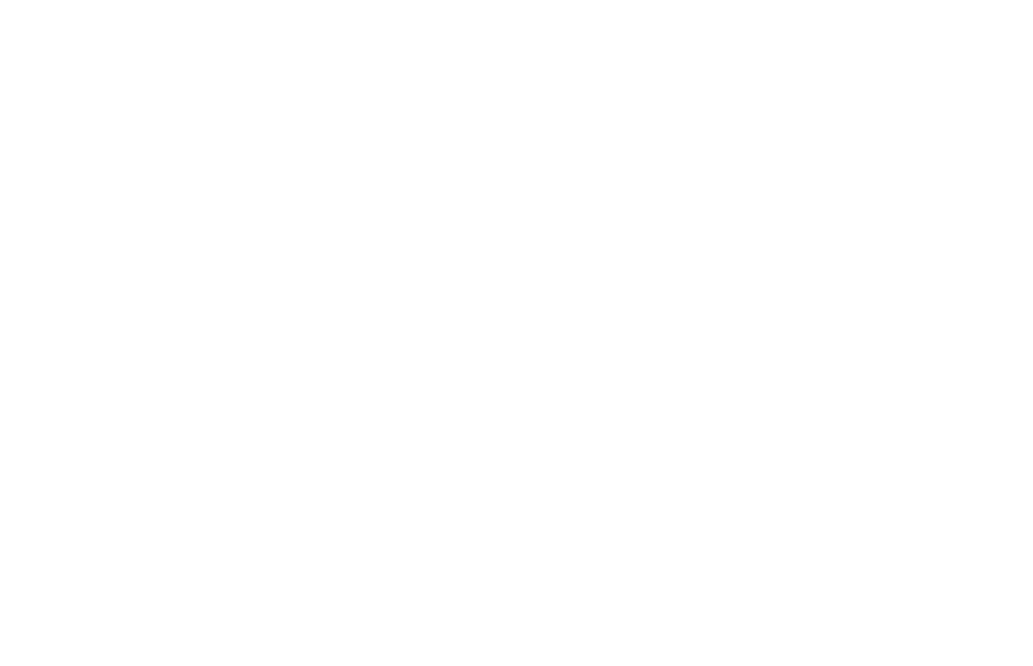 scroll, scrollTop: 0, scrollLeft: 0, axis: both 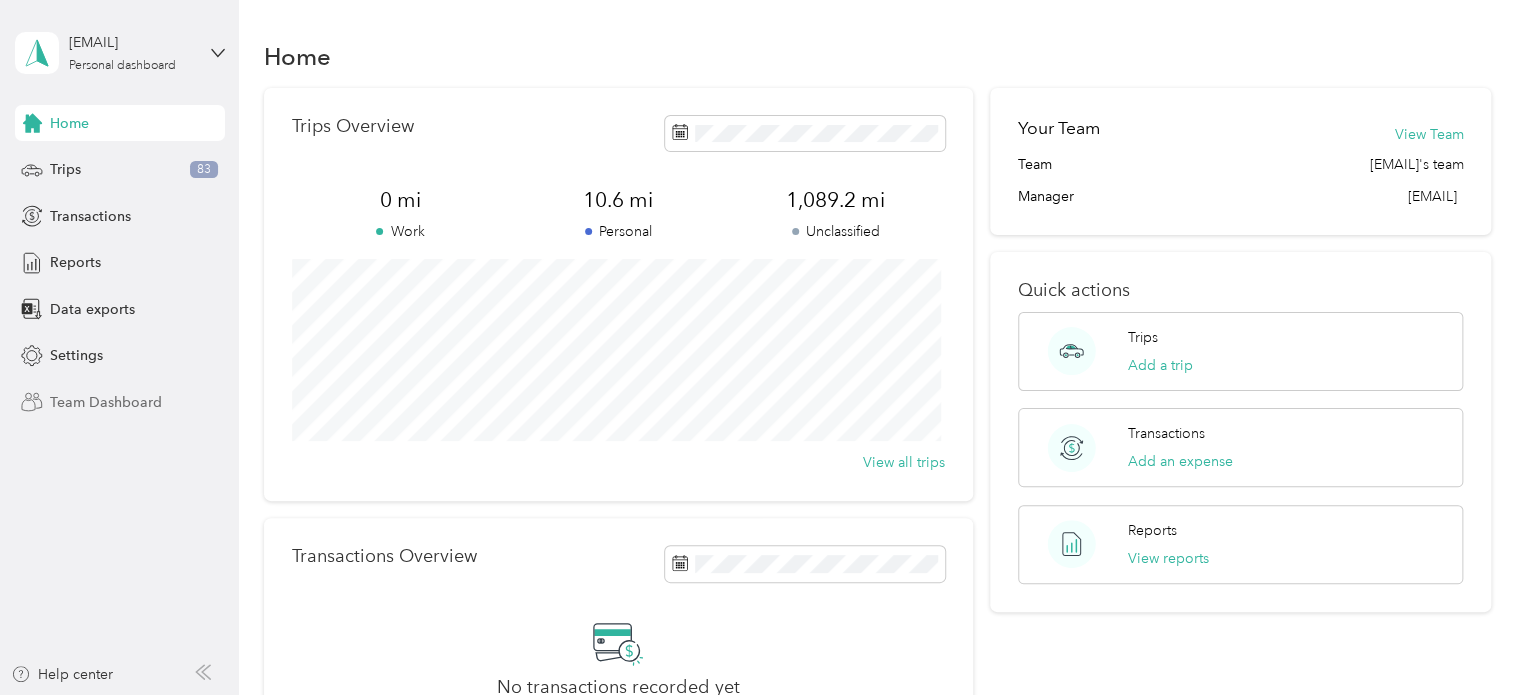 click on "Team Dashboard" at bounding box center (106, 402) 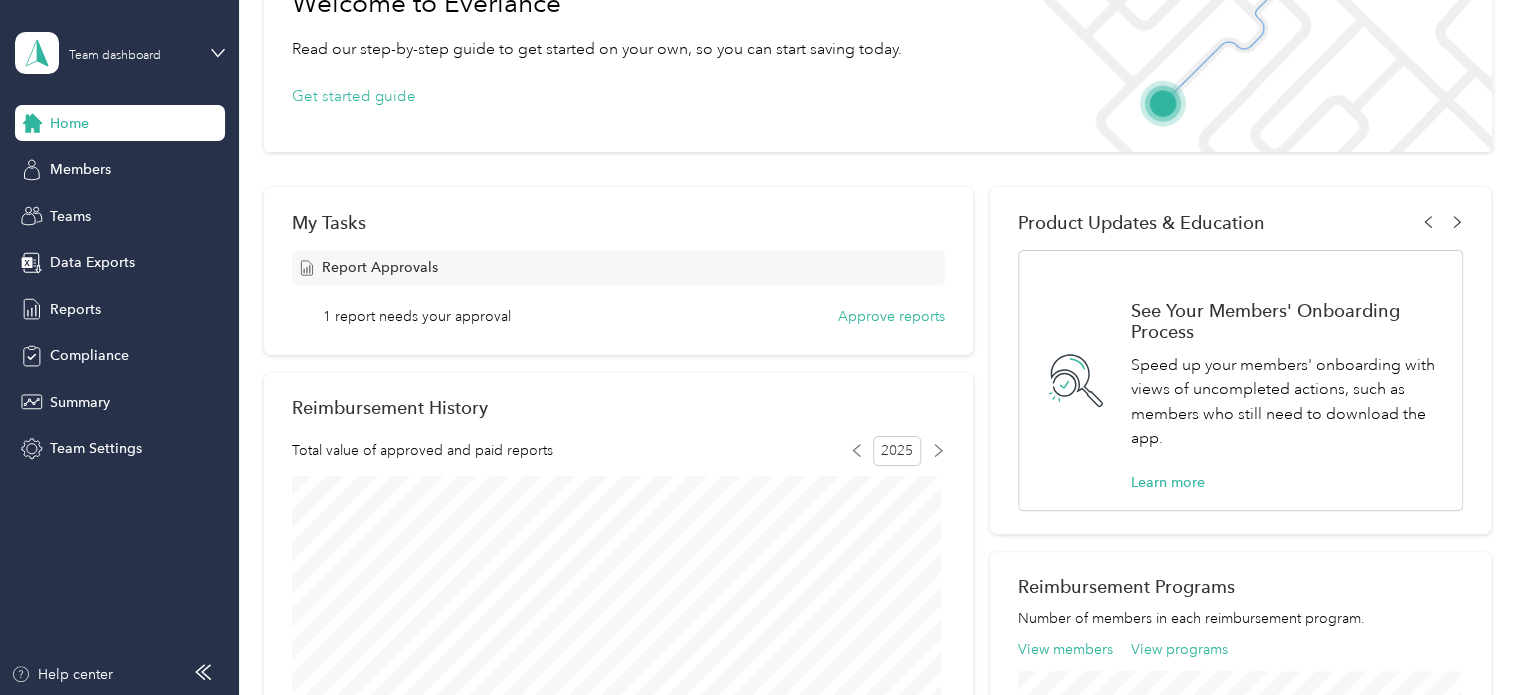 scroll, scrollTop: 400, scrollLeft: 0, axis: vertical 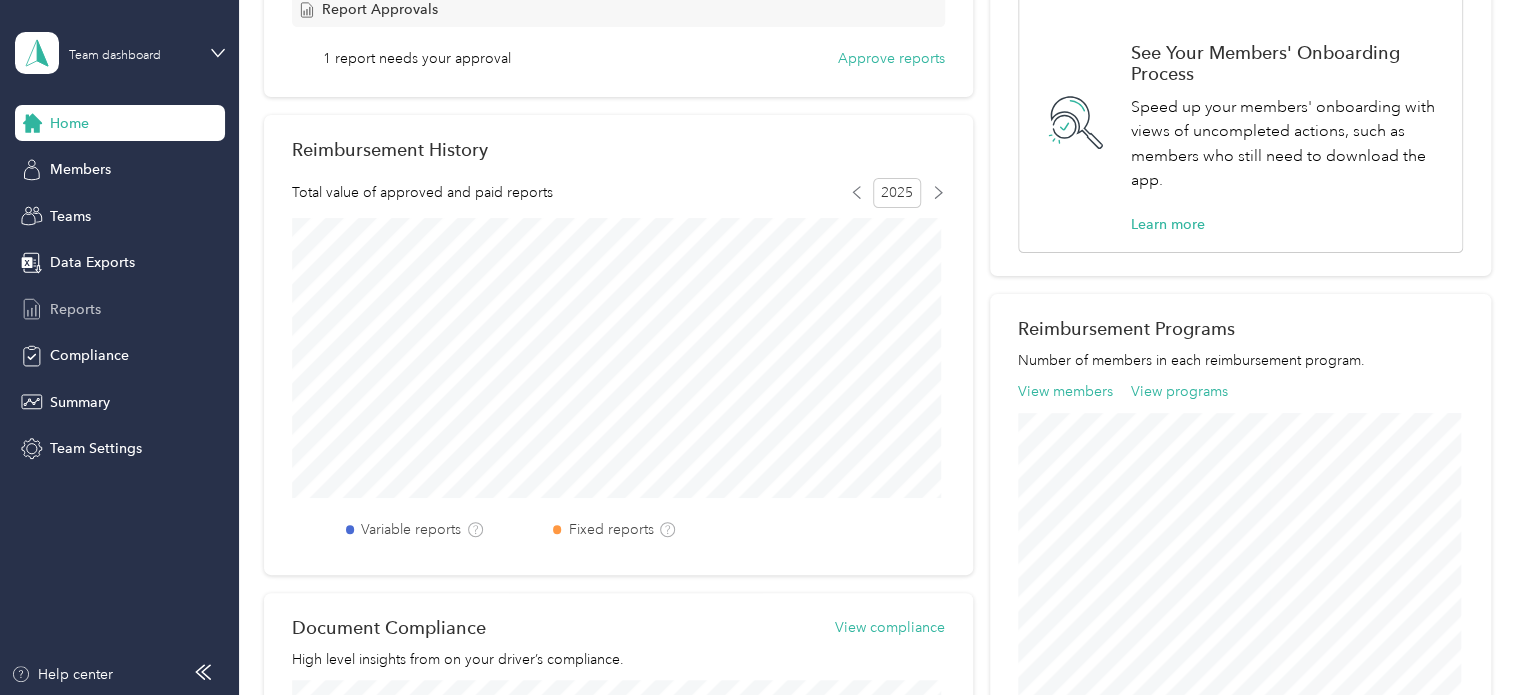 click on "Reports" at bounding box center [75, 309] 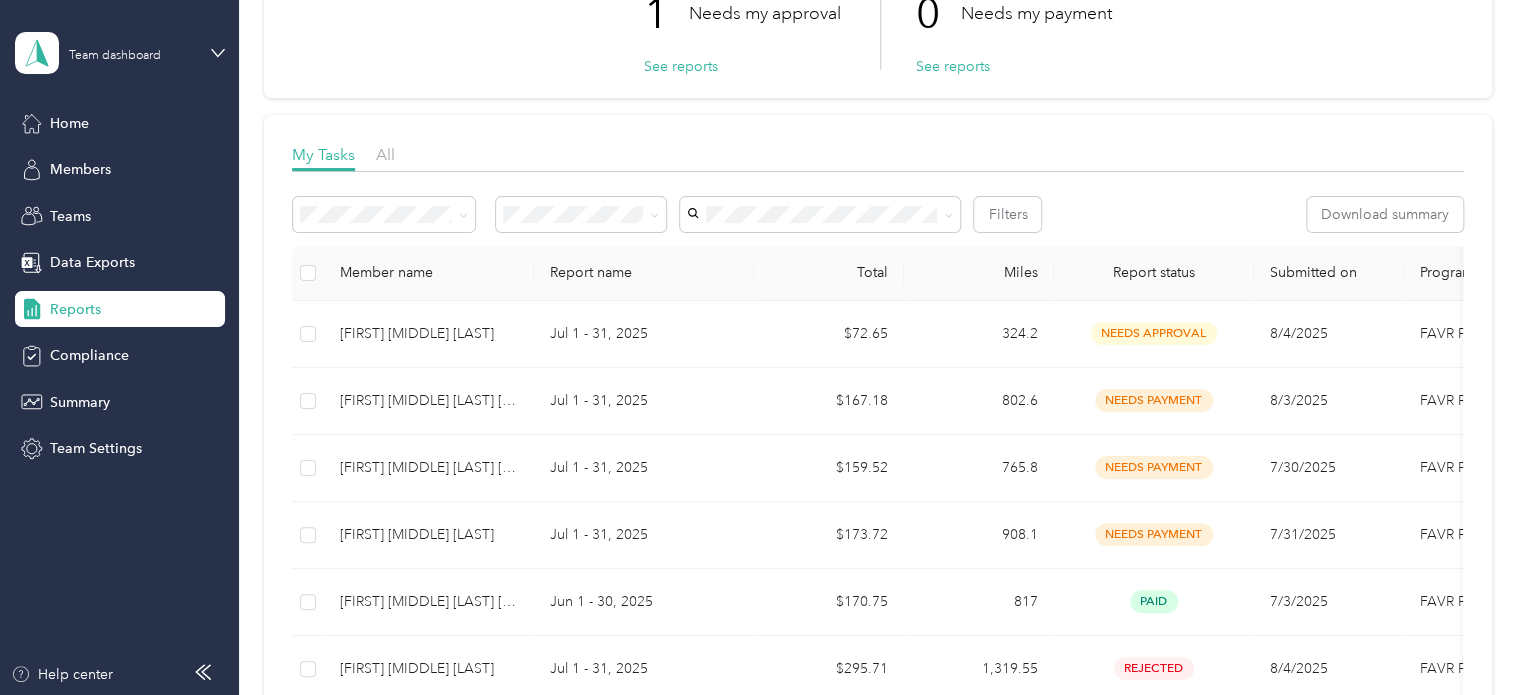 scroll, scrollTop: 200, scrollLeft: 0, axis: vertical 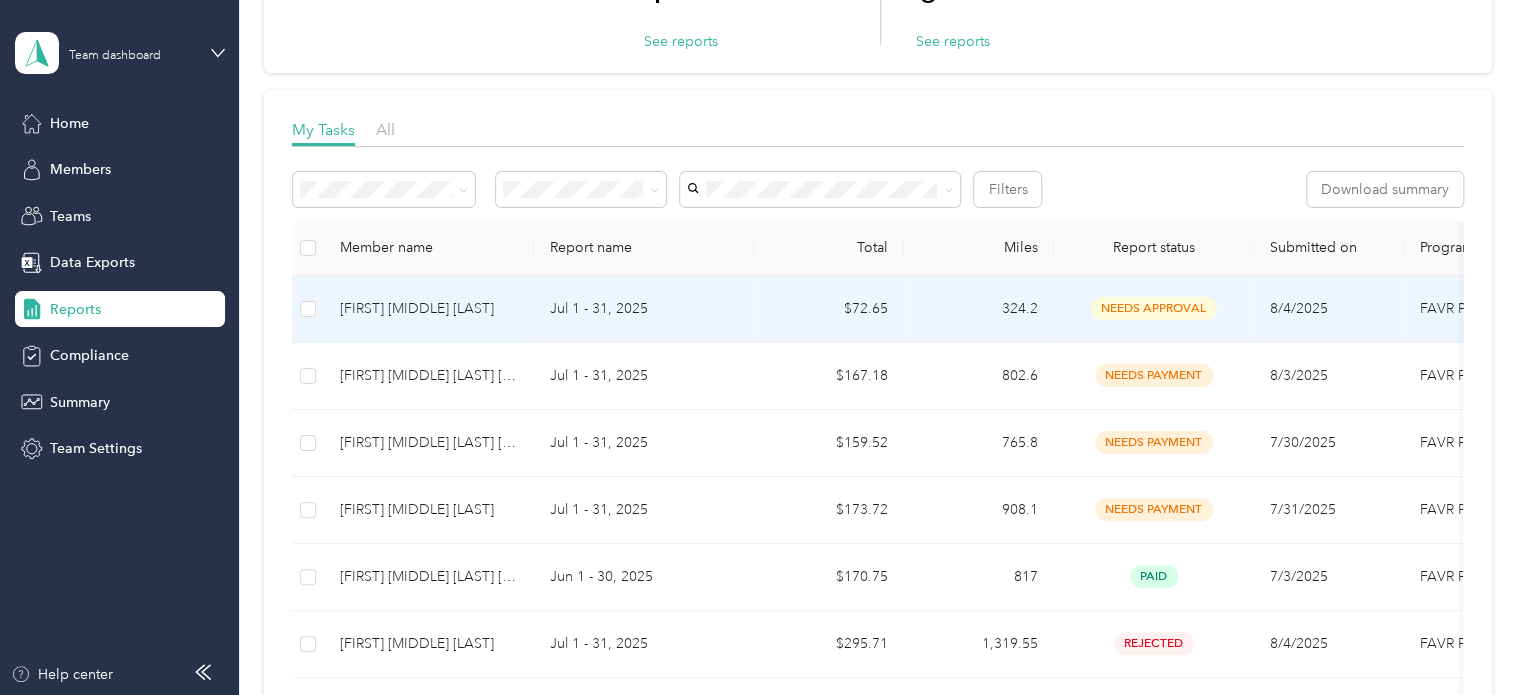 click on "needs approval" at bounding box center [1154, 308] 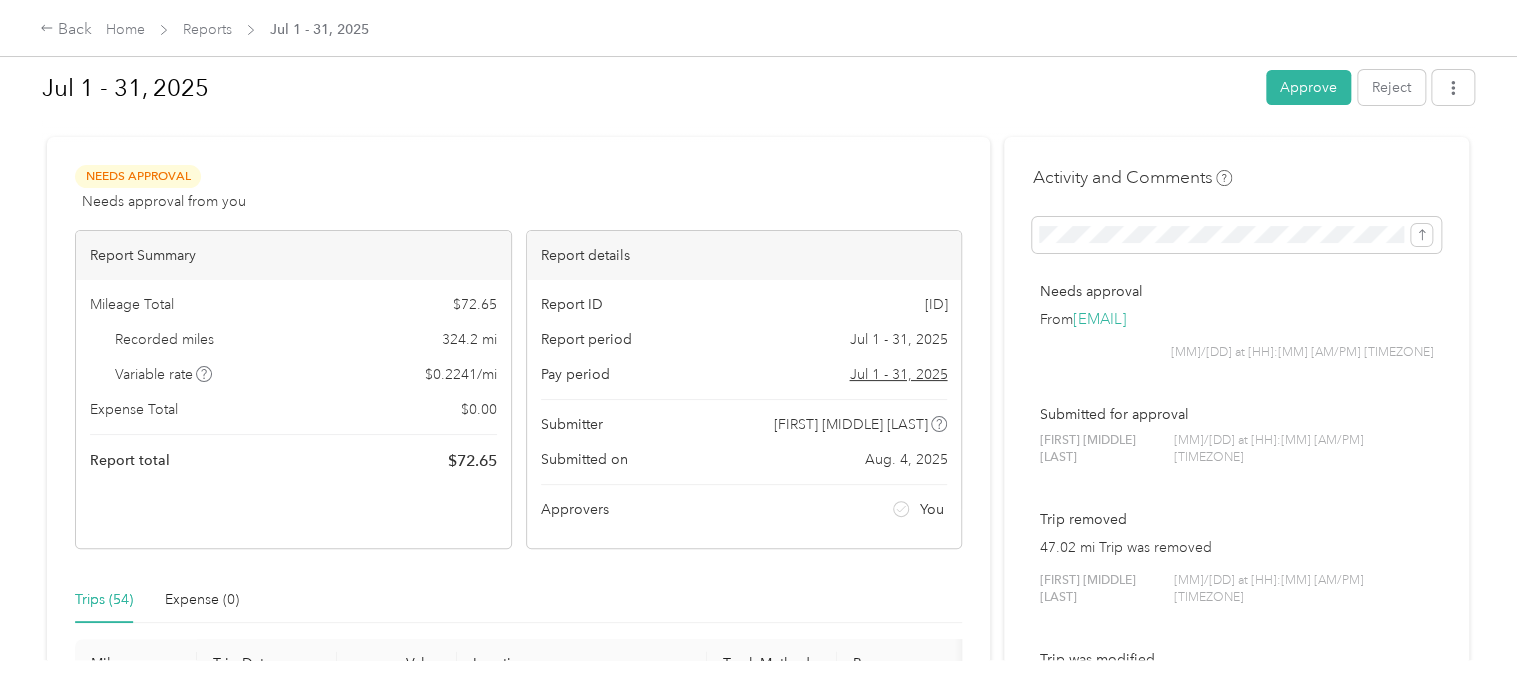 scroll, scrollTop: 0, scrollLeft: 0, axis: both 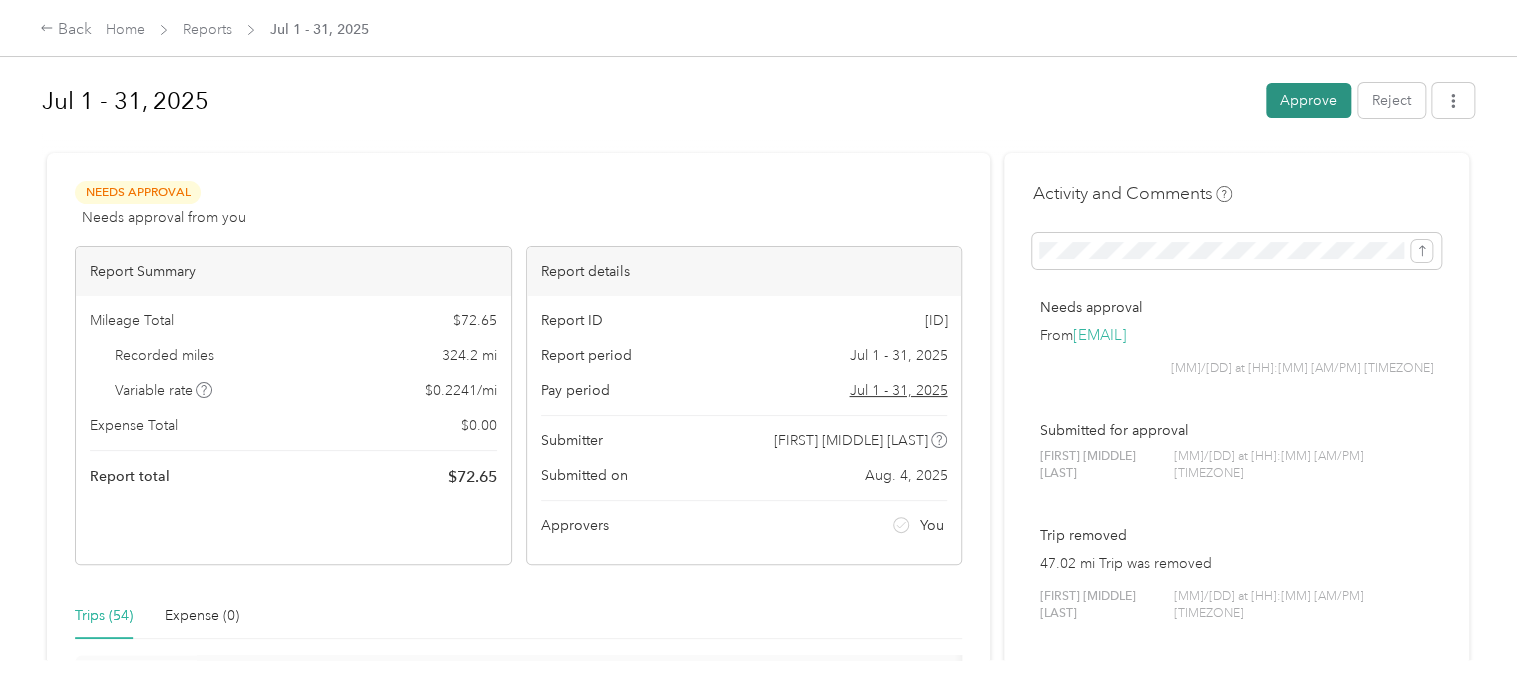 click on "Approve" at bounding box center [1308, 100] 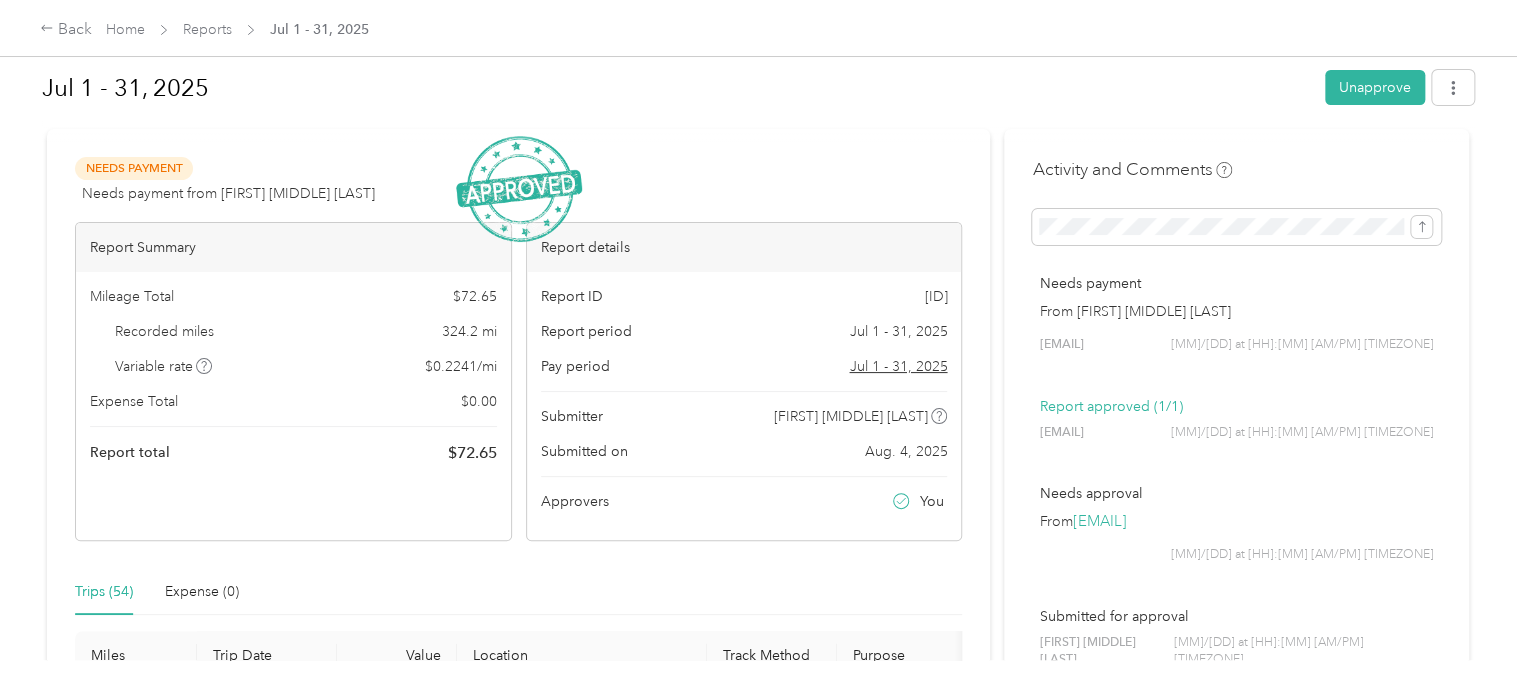 scroll, scrollTop: 0, scrollLeft: 0, axis: both 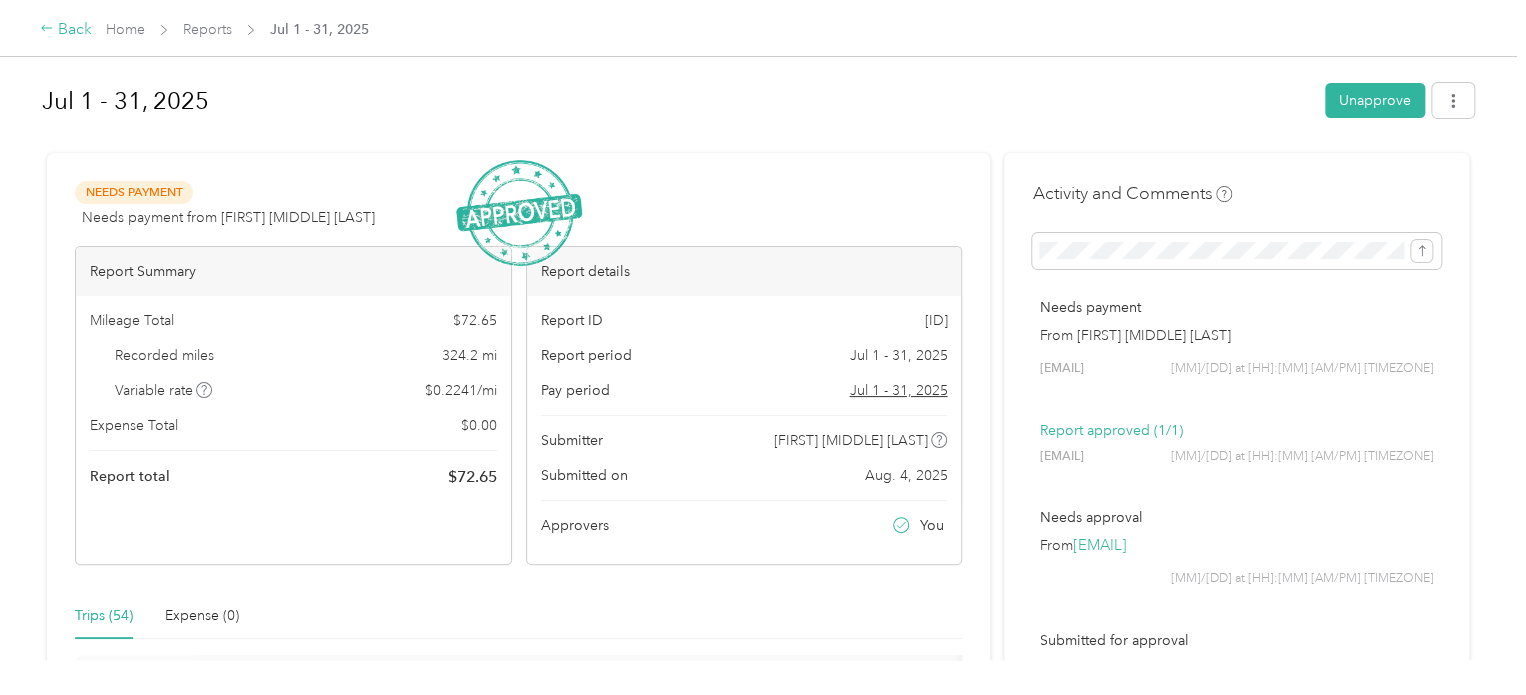click on "Back" at bounding box center [66, 30] 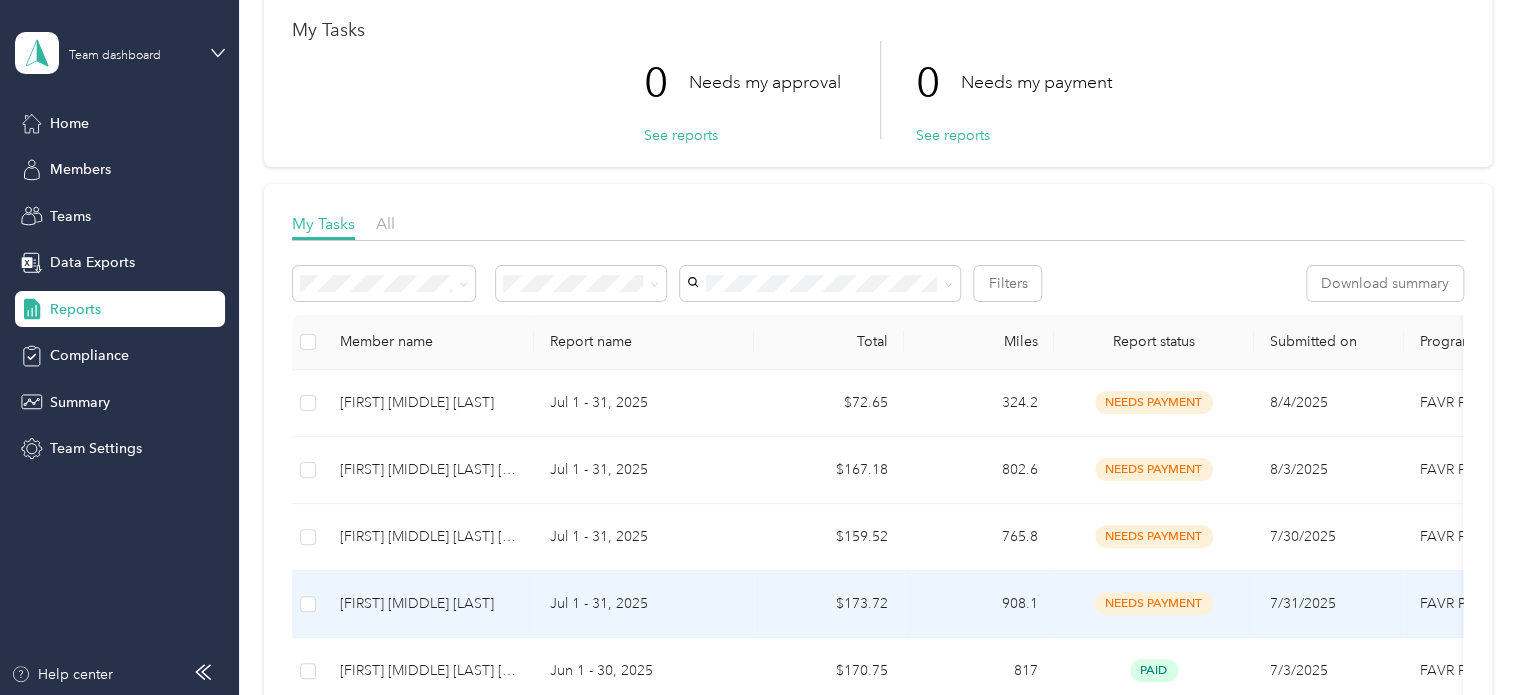 scroll, scrollTop: 100, scrollLeft: 0, axis: vertical 